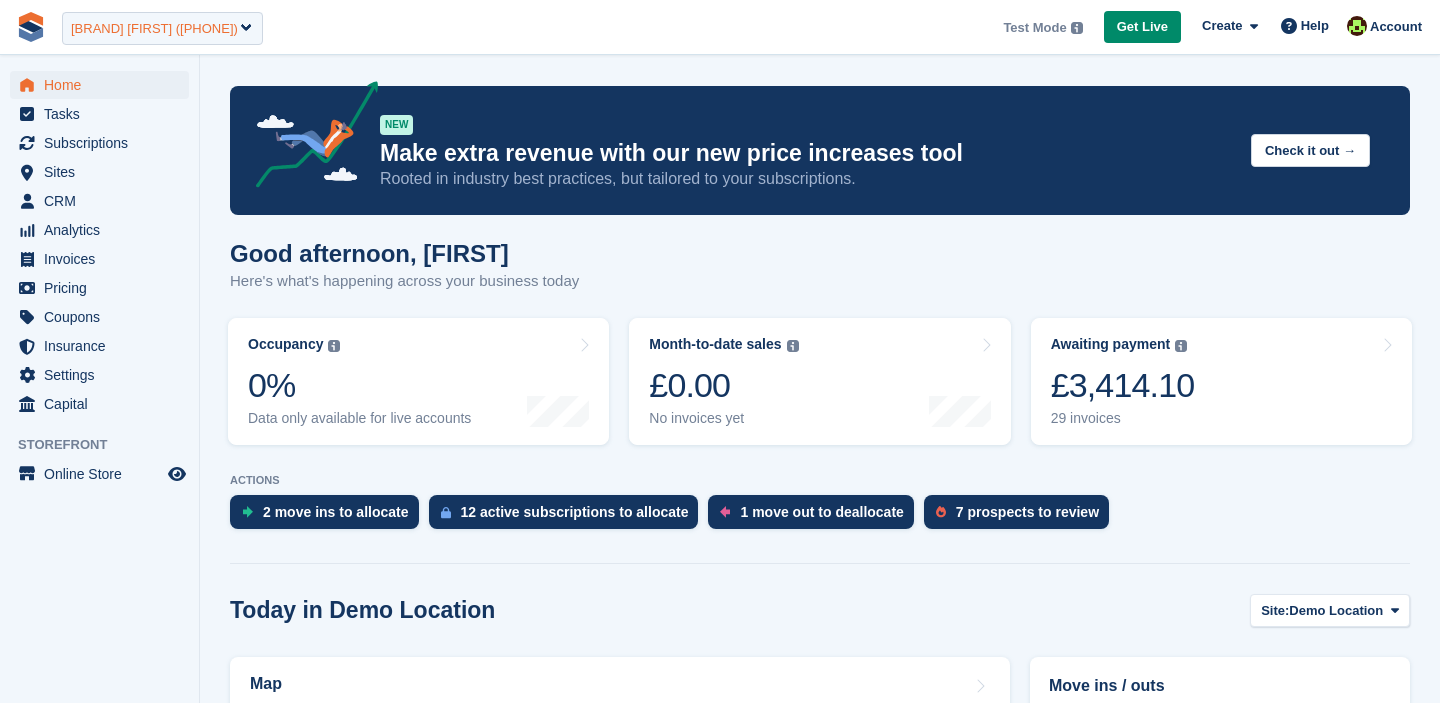 scroll, scrollTop: 0, scrollLeft: 0, axis: both 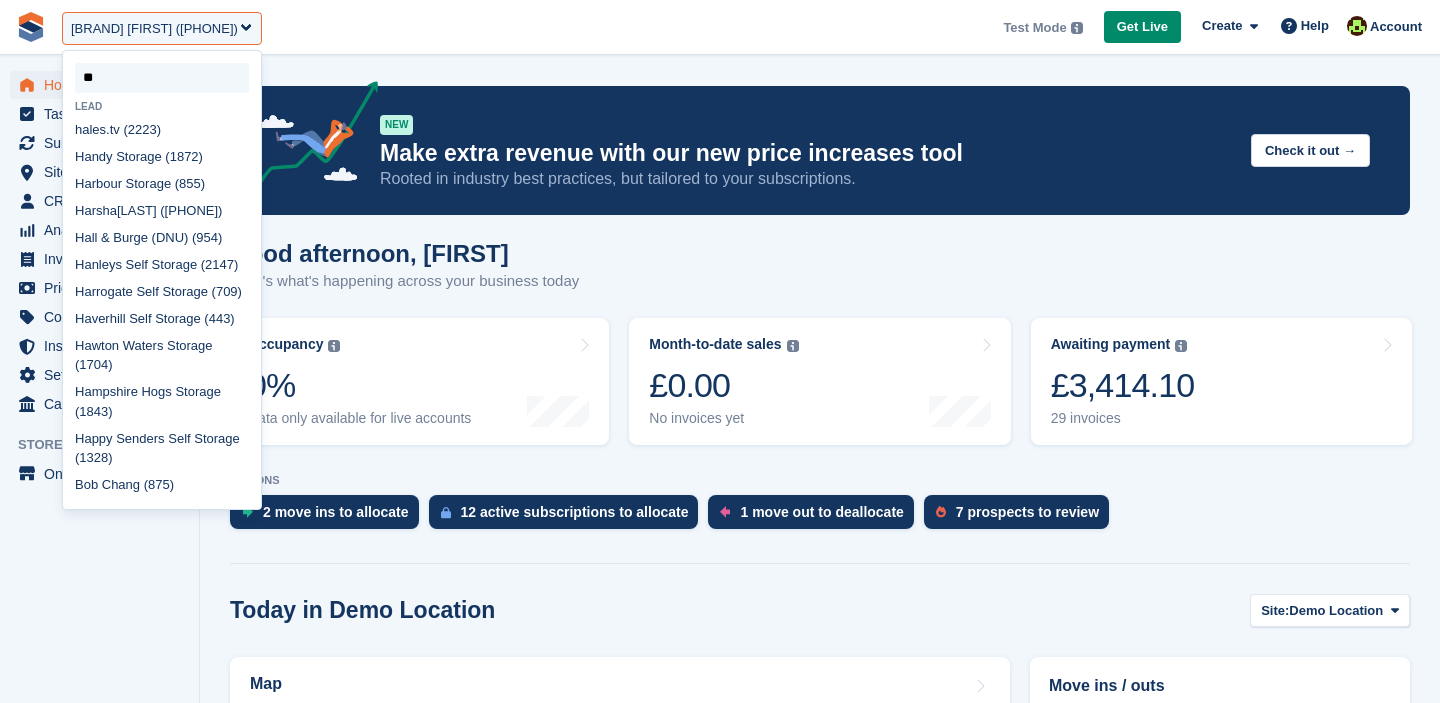 type on "*" 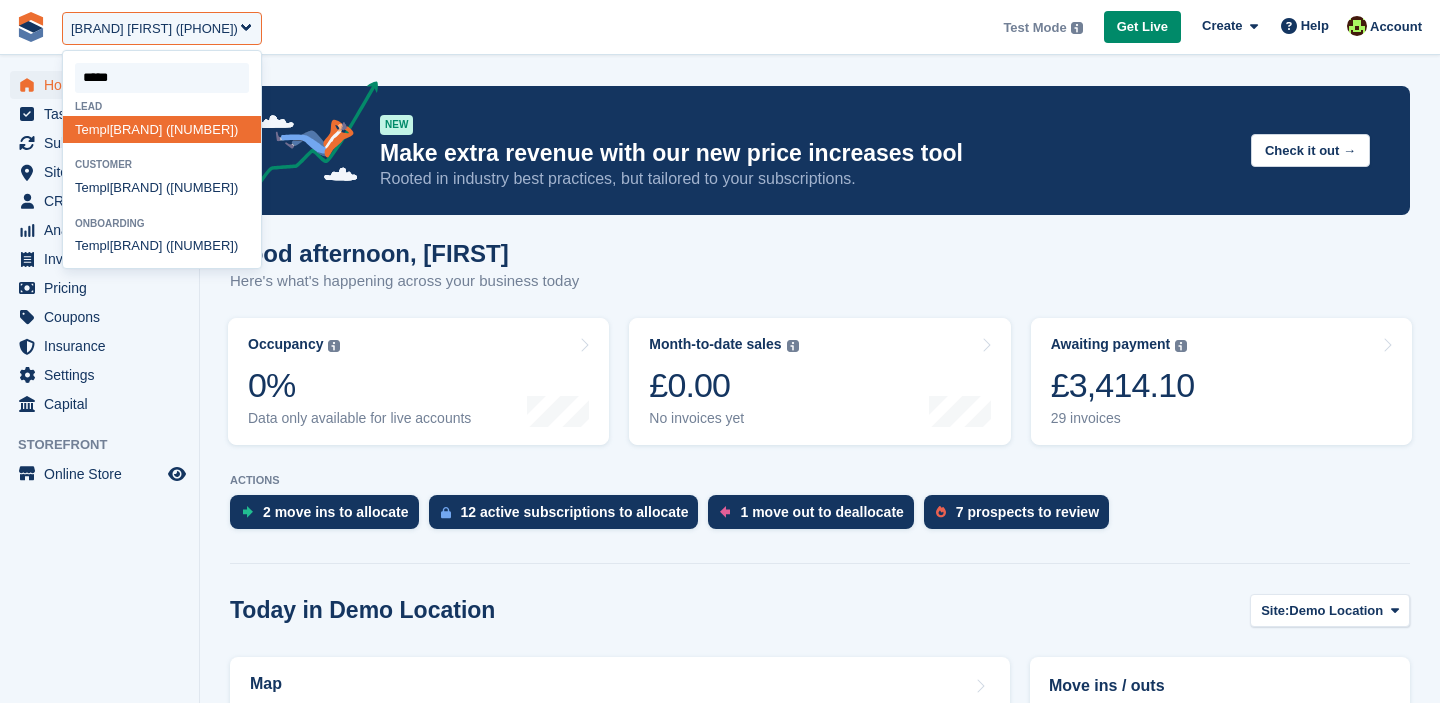 type on "******" 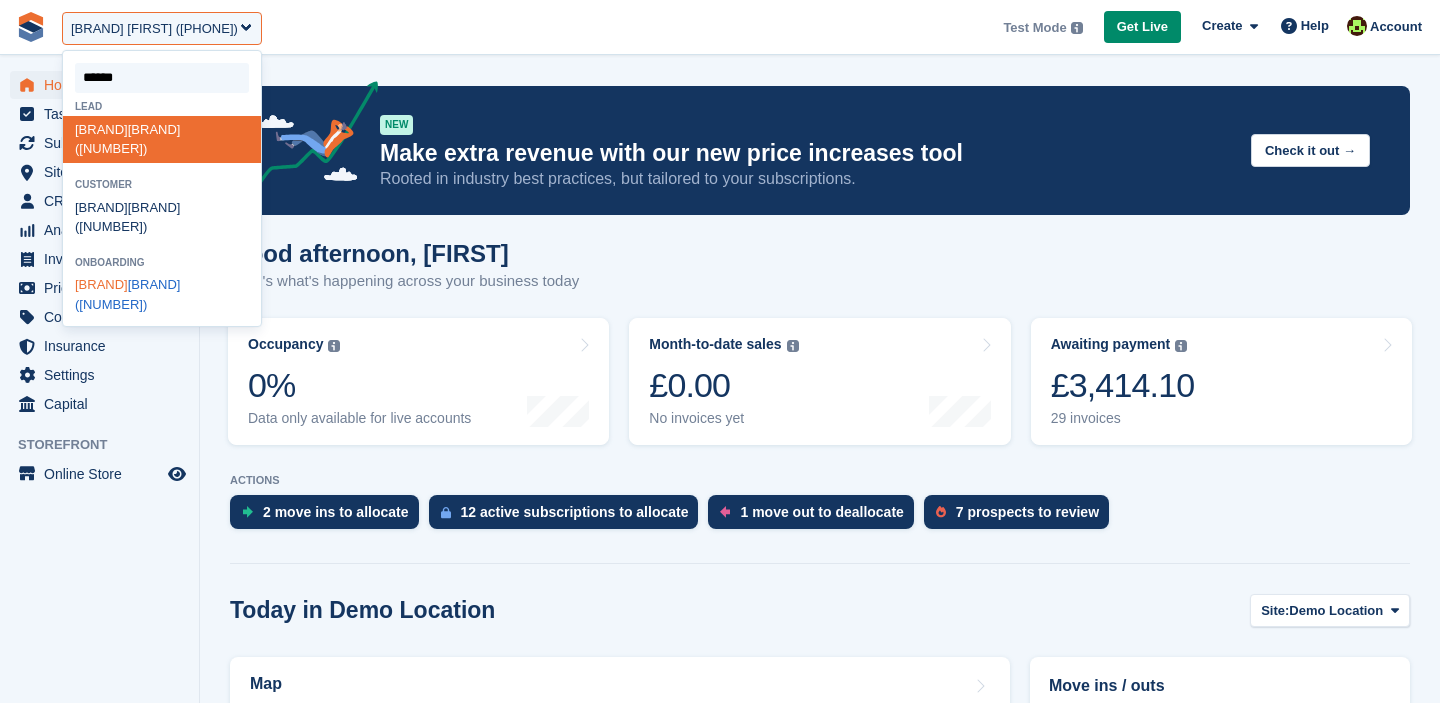 click on "Temple patrick Self Storage ... (2127)" at bounding box center [162, 295] 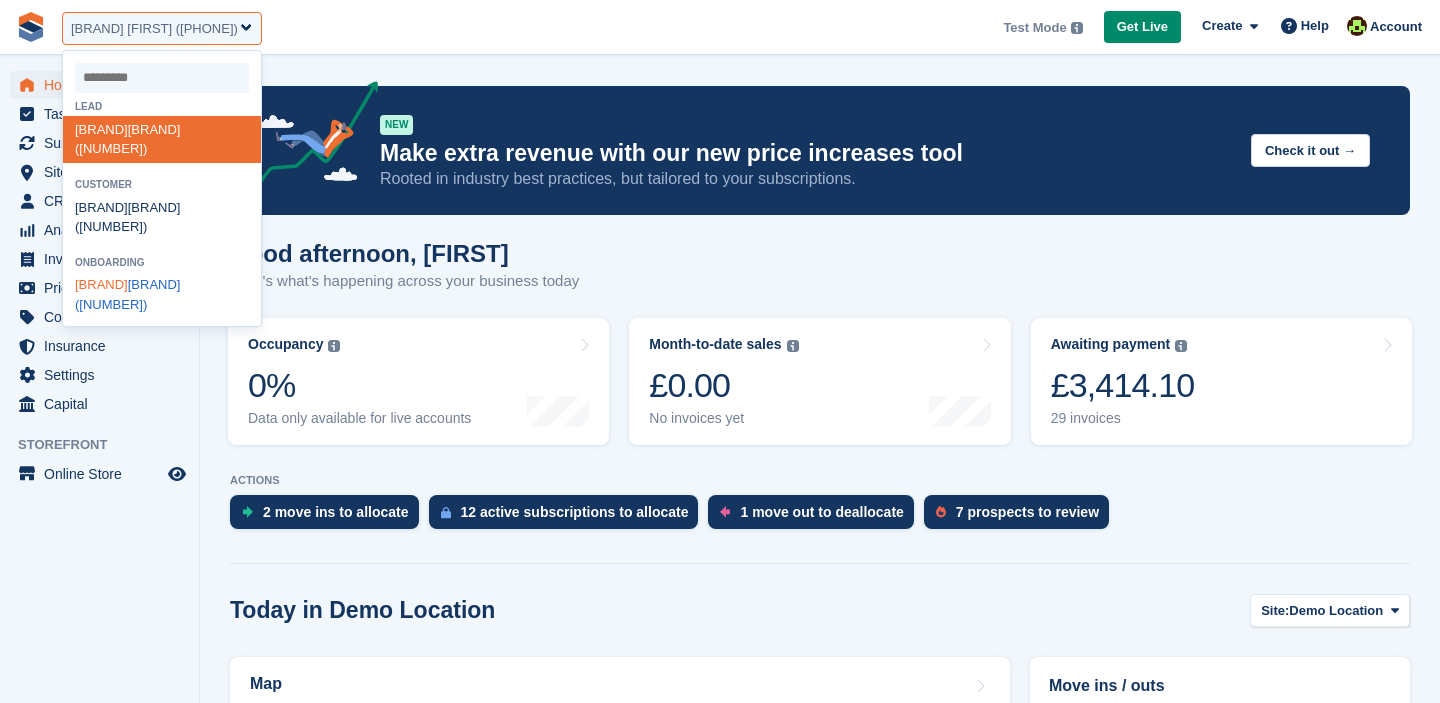 select on "****" 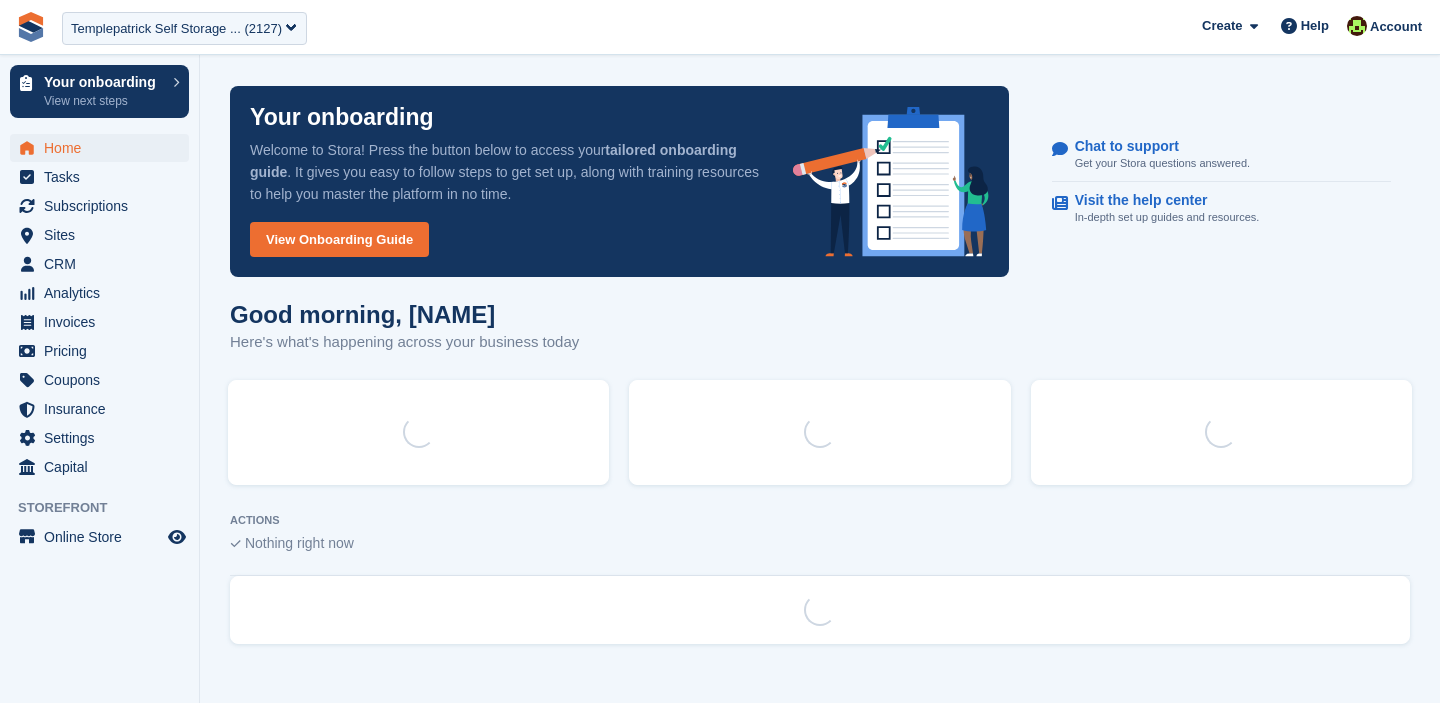 scroll, scrollTop: 0, scrollLeft: 0, axis: both 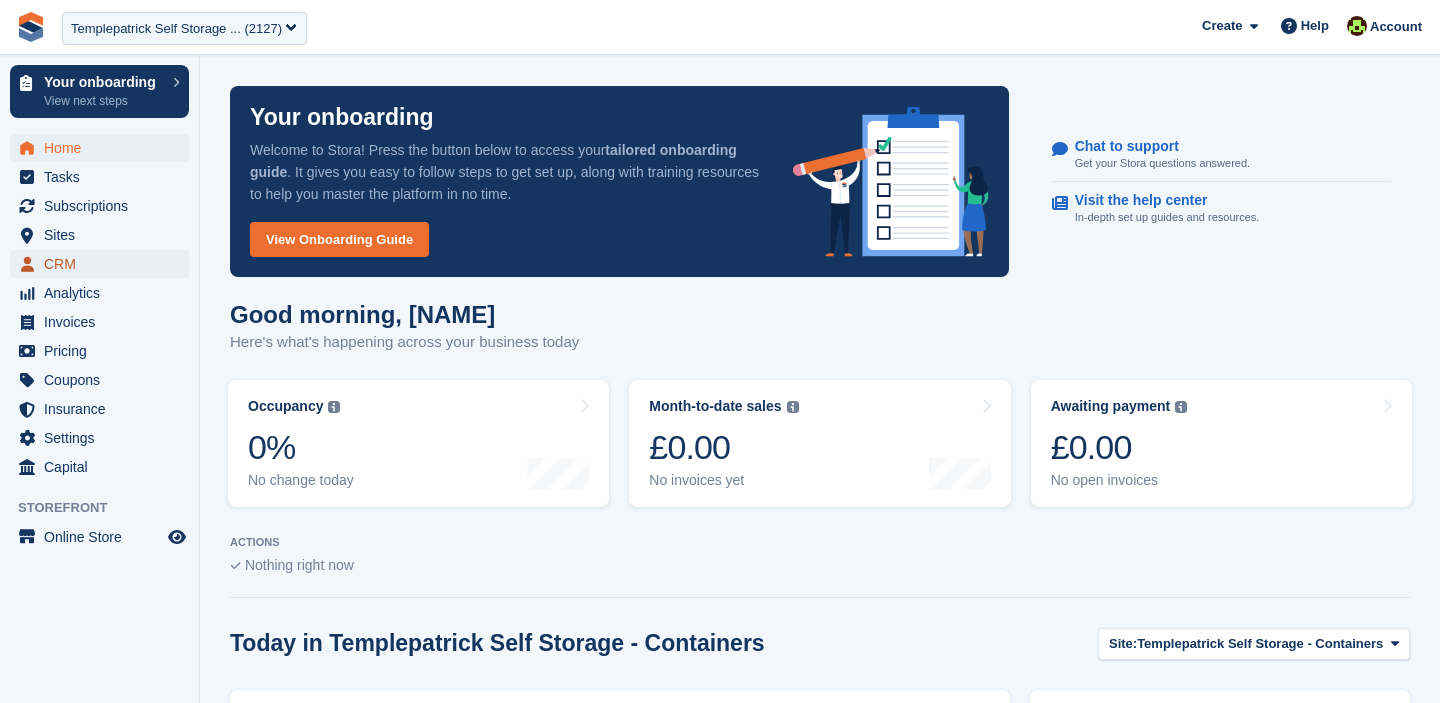 click on "CRM" at bounding box center (104, 264) 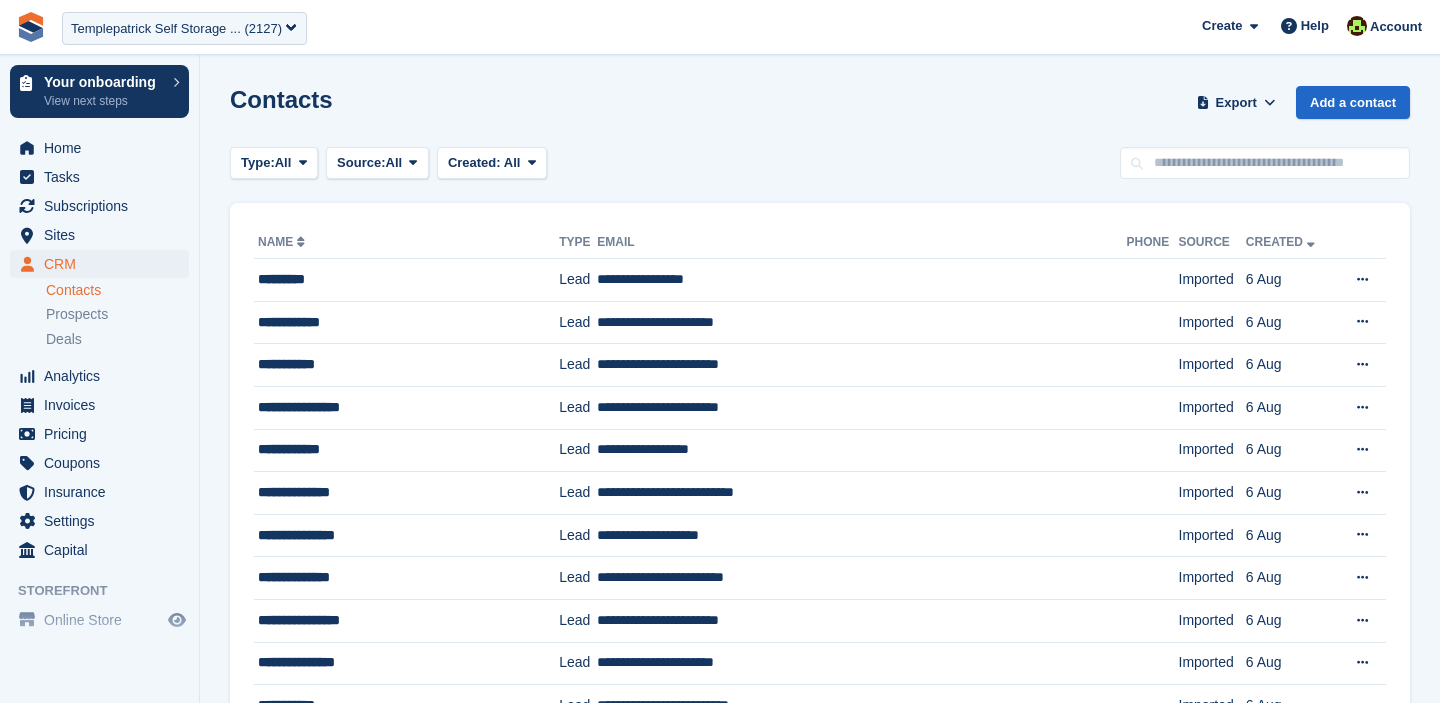 scroll, scrollTop: 0, scrollLeft: 0, axis: both 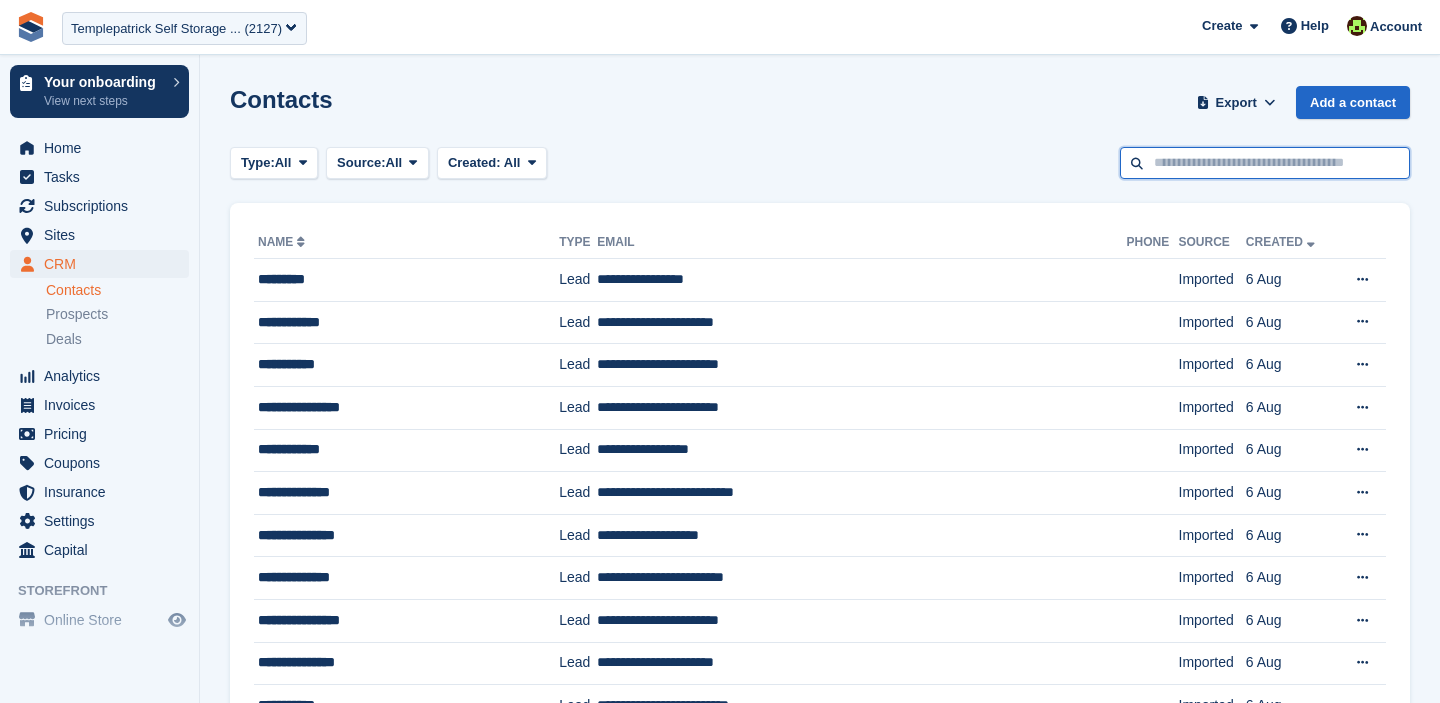 click at bounding box center [1265, 163] 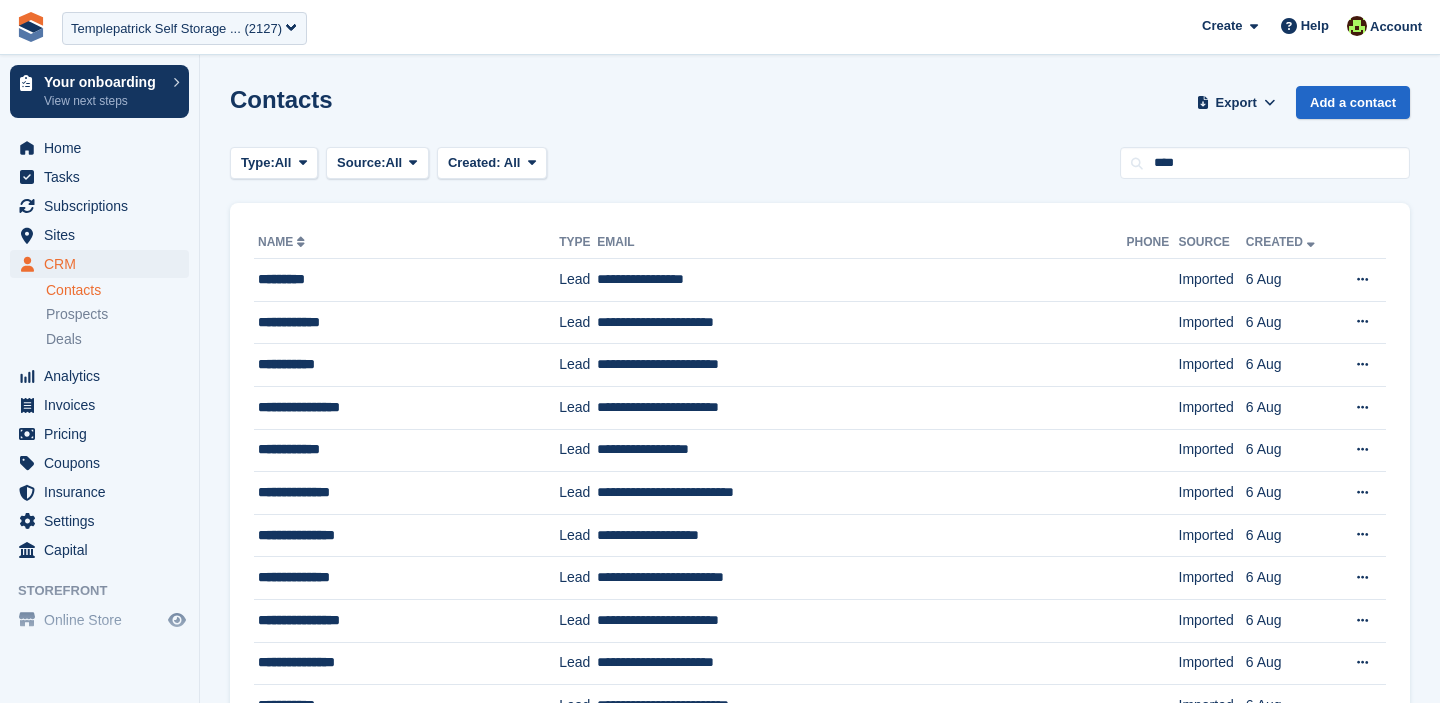 click on "Contacts
Export
Export Contacts
Export a CSV of all Contacts which match the current filters.
Please allow time for large exports.
Start Export
Add a contact
Type:
All
All
Lead
Customer
Source:
All
All
Storefront
Backoffice
Pre-Opening interest
Incomplete booking
Unit type interest
Price reveal
Quote requested
Storefront booking
Storefront pop-up form
External enquiry form
Phone call
Walk-in
Imported Other" at bounding box center (820, 1244) 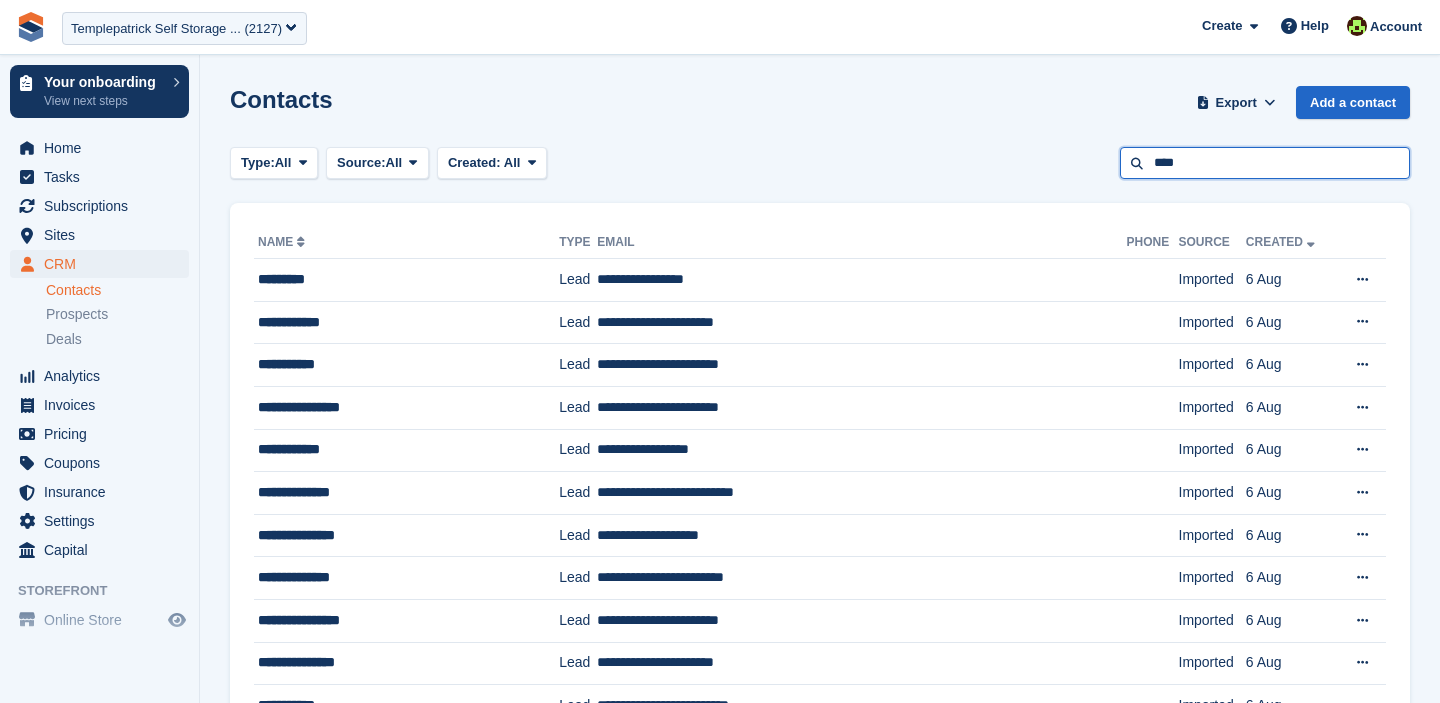 drag, startPoint x: 1189, startPoint y: 176, endPoint x: 1059, endPoint y: 176, distance: 130 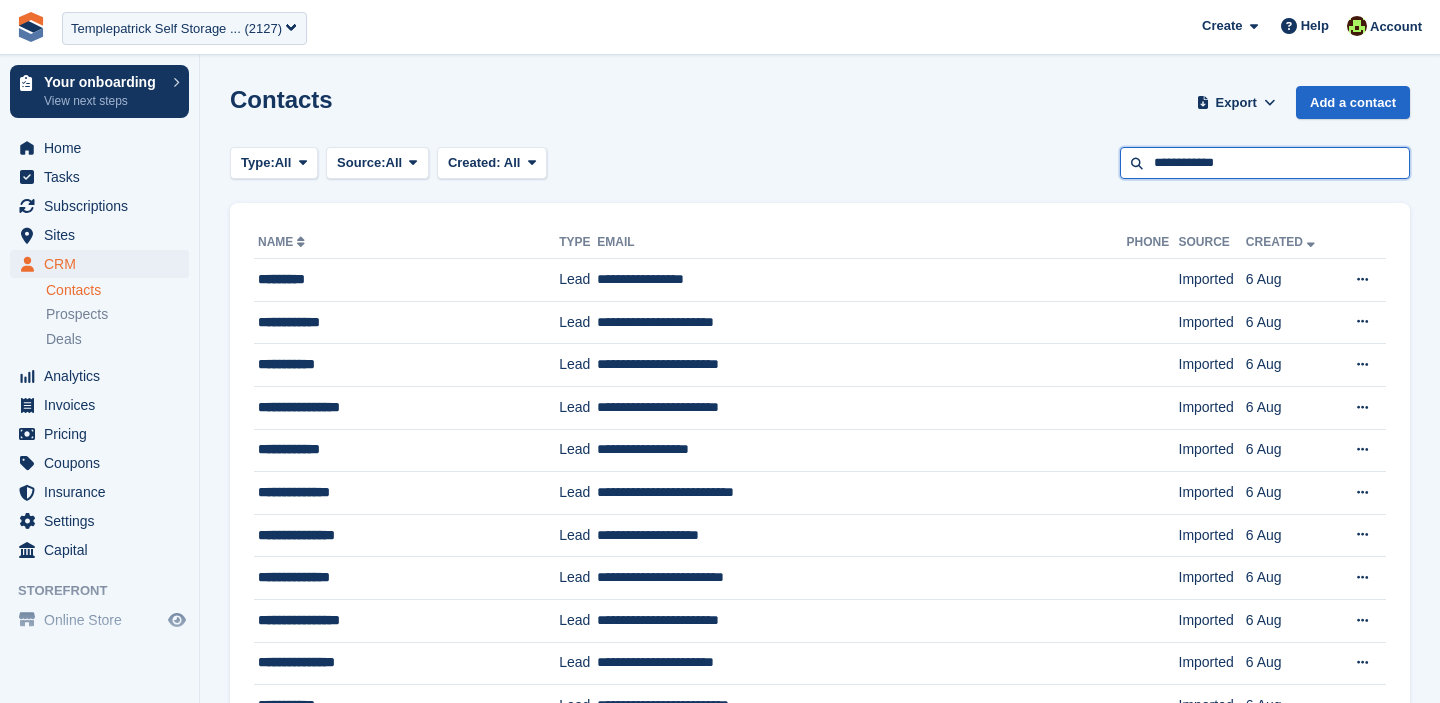 type on "**********" 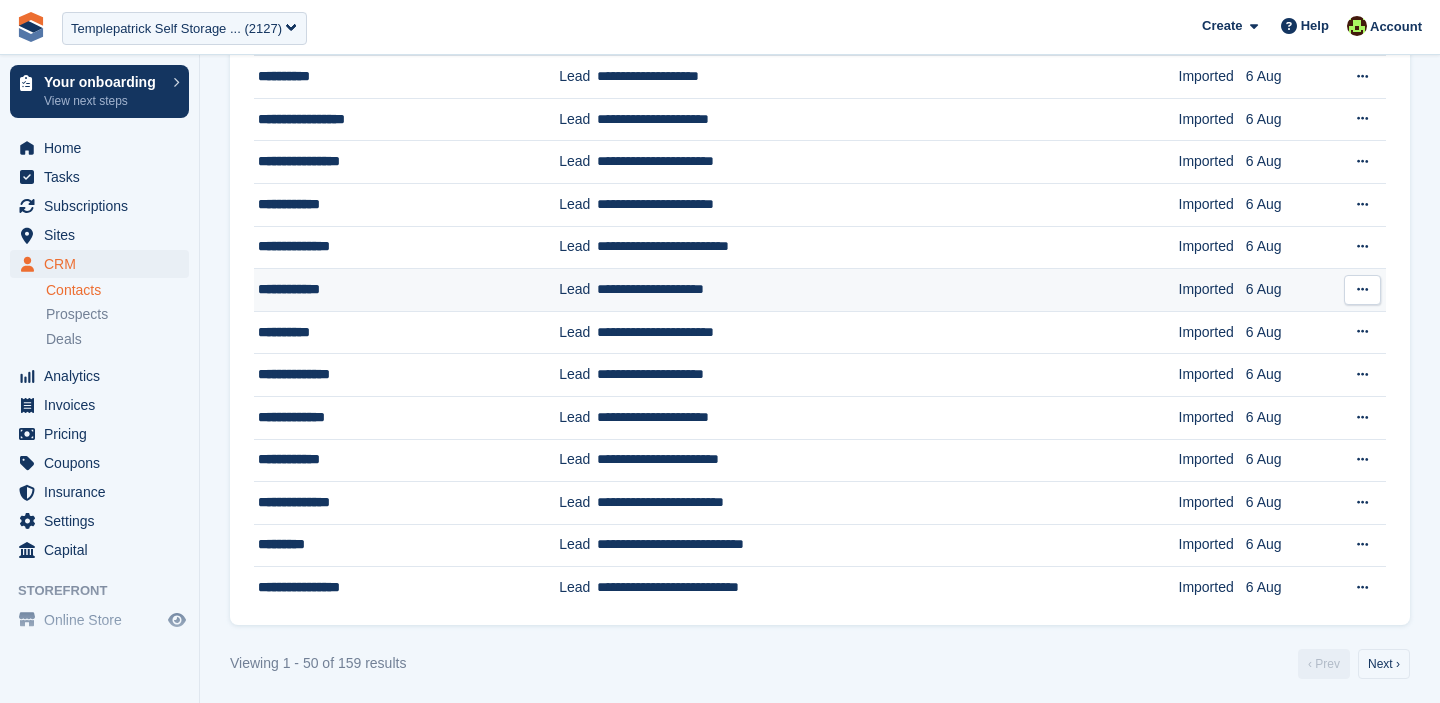 scroll, scrollTop: 1785, scrollLeft: 0, axis: vertical 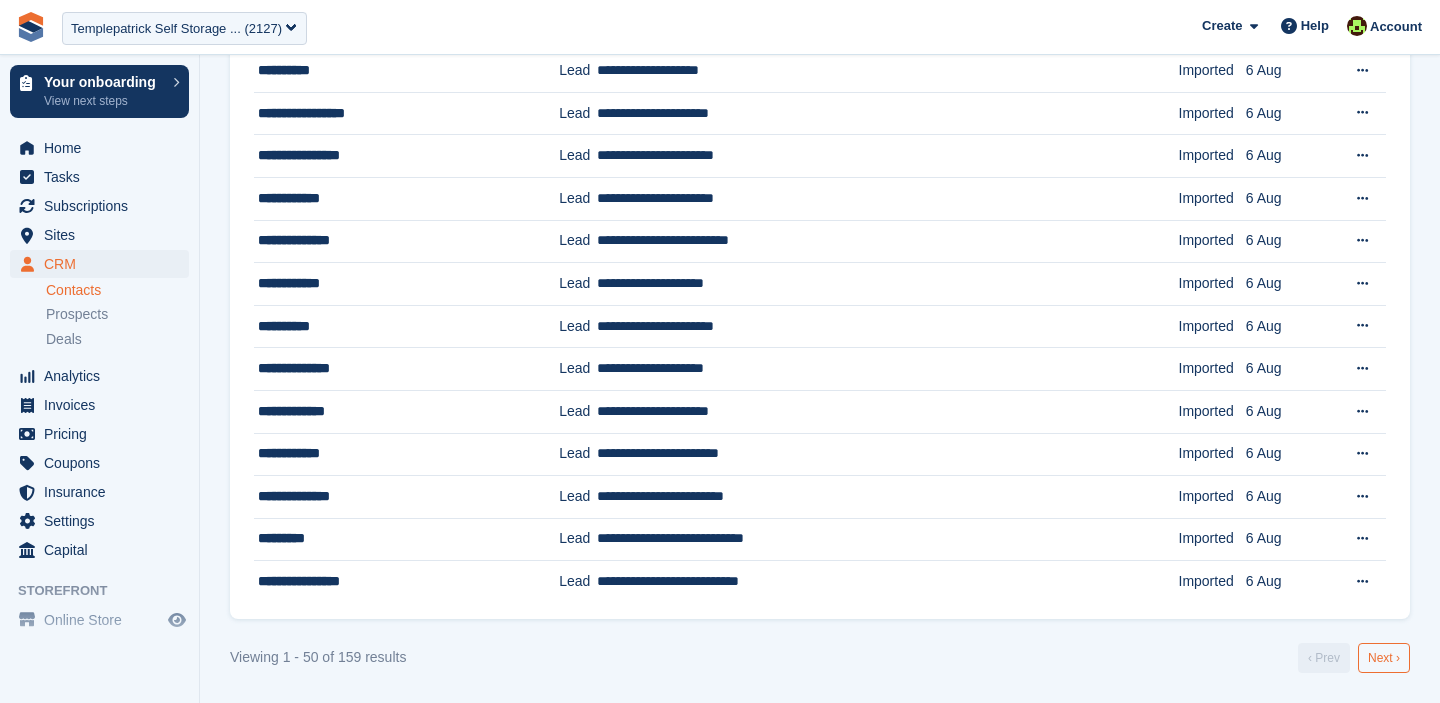 click on "Next ›" at bounding box center (1384, 658) 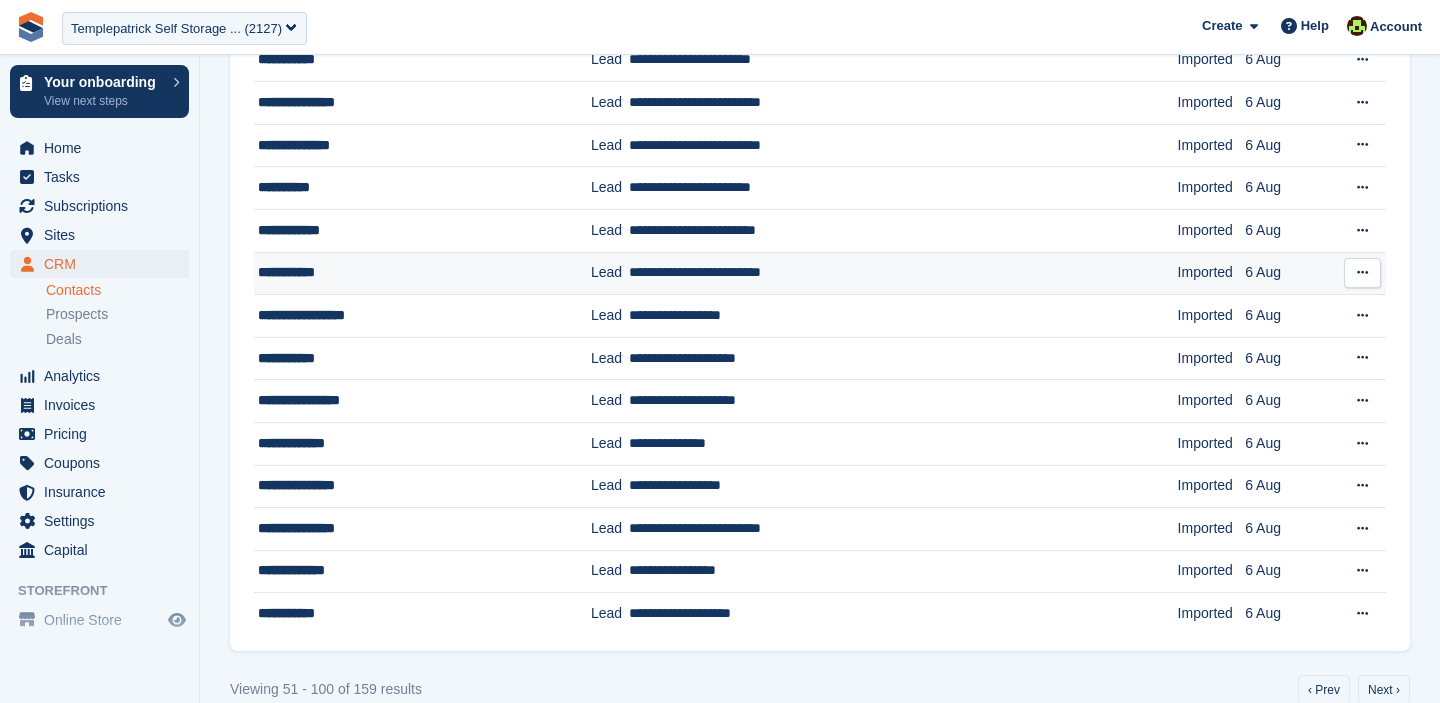 scroll, scrollTop: 1785, scrollLeft: 0, axis: vertical 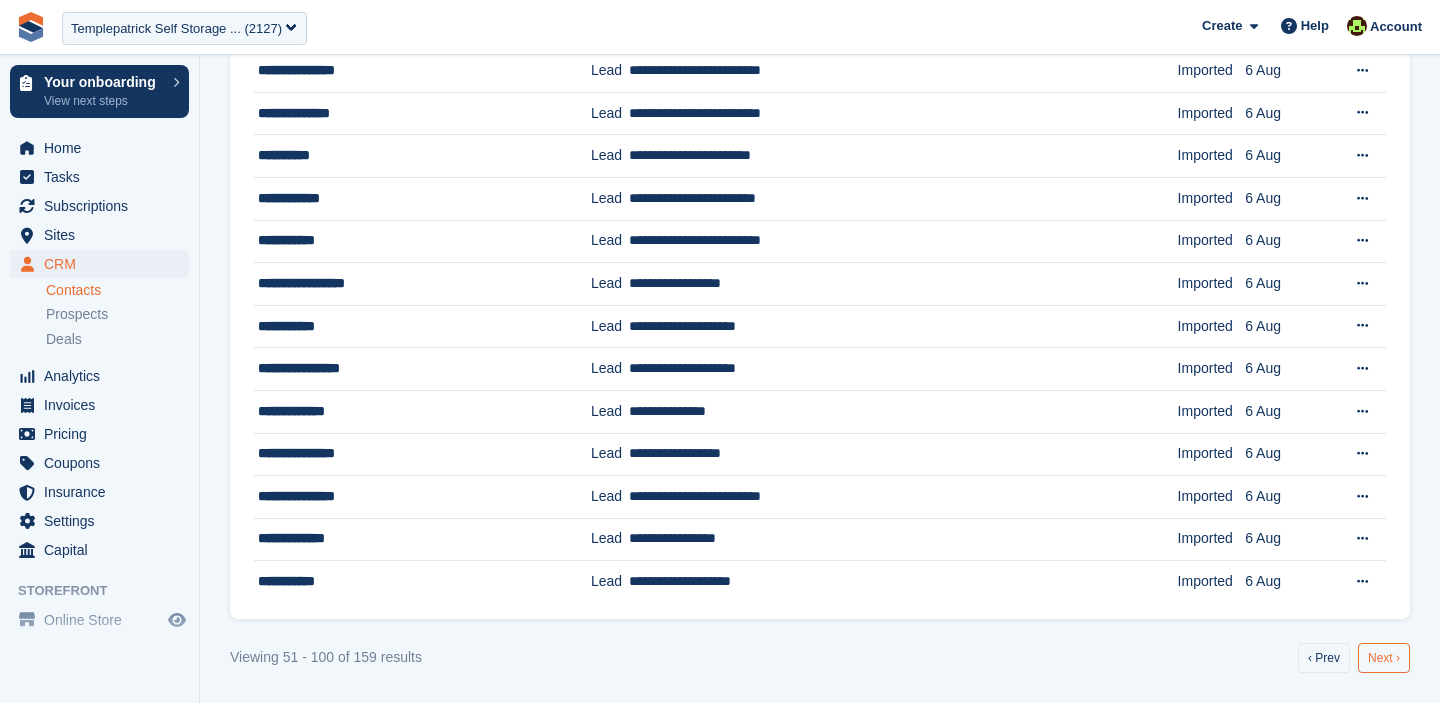 click on "Next ›" at bounding box center [1384, 658] 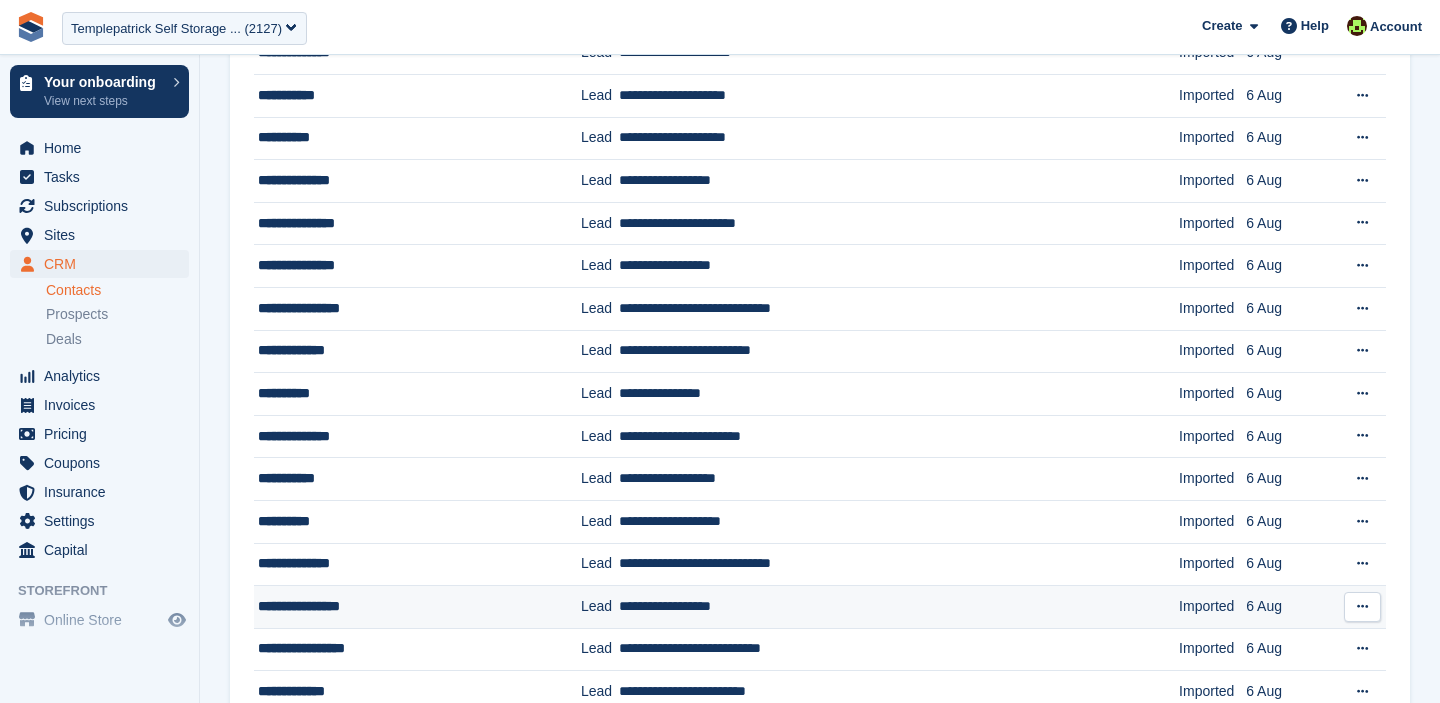 scroll, scrollTop: 1785, scrollLeft: 0, axis: vertical 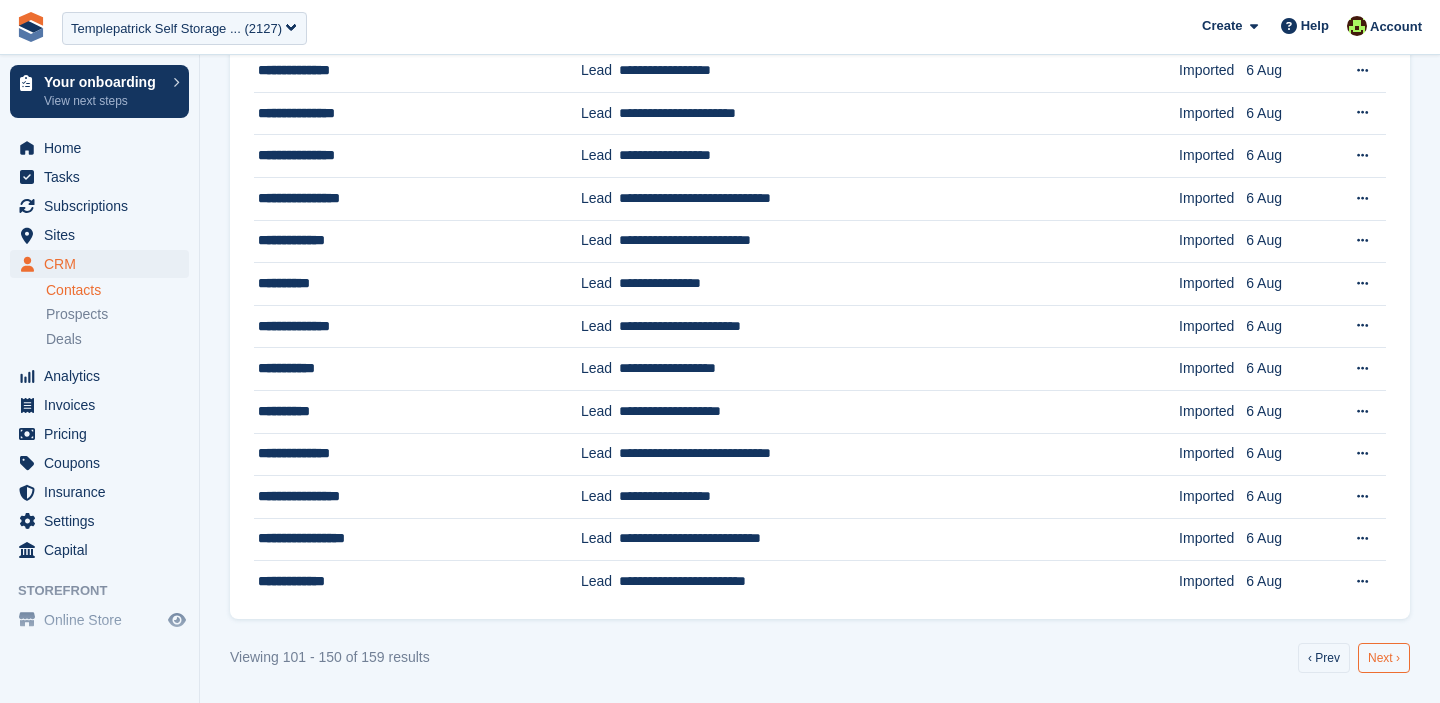 click on "Next ›" at bounding box center (1384, 658) 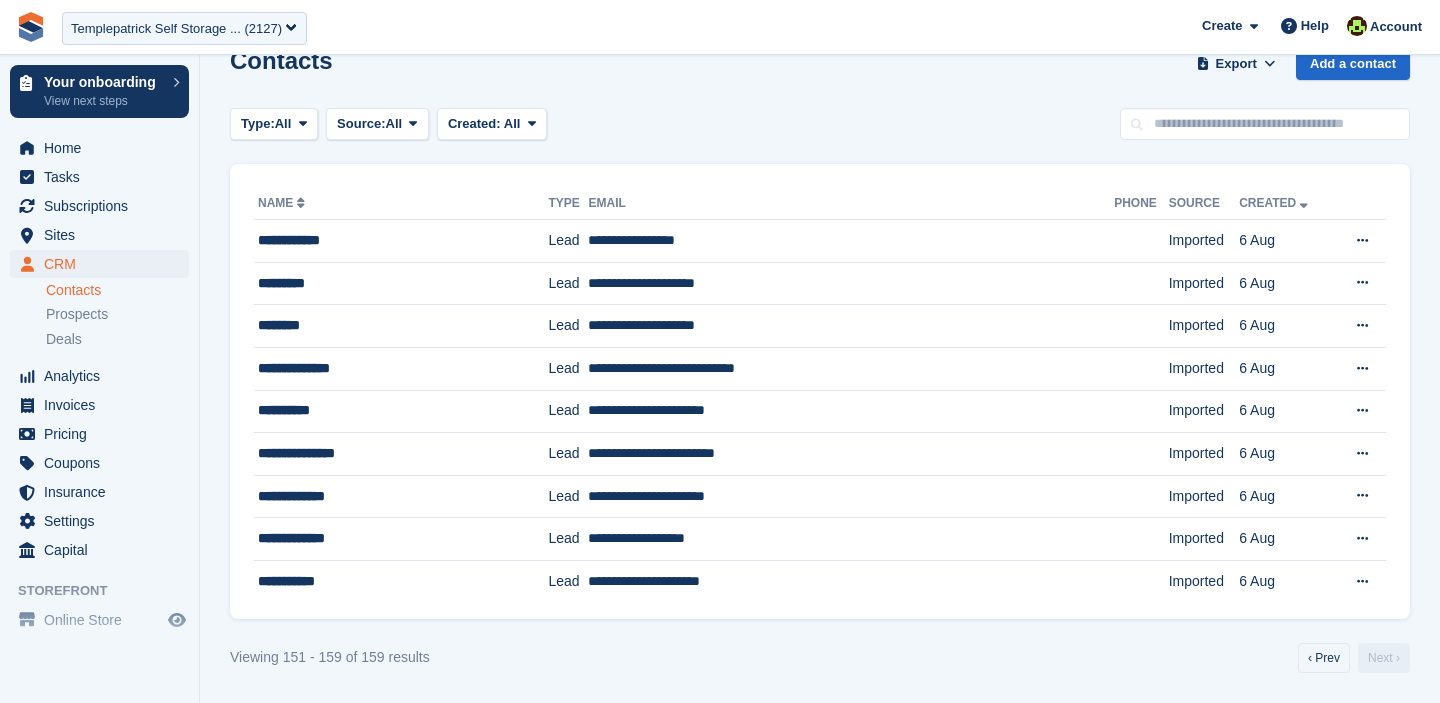 scroll, scrollTop: 0, scrollLeft: 0, axis: both 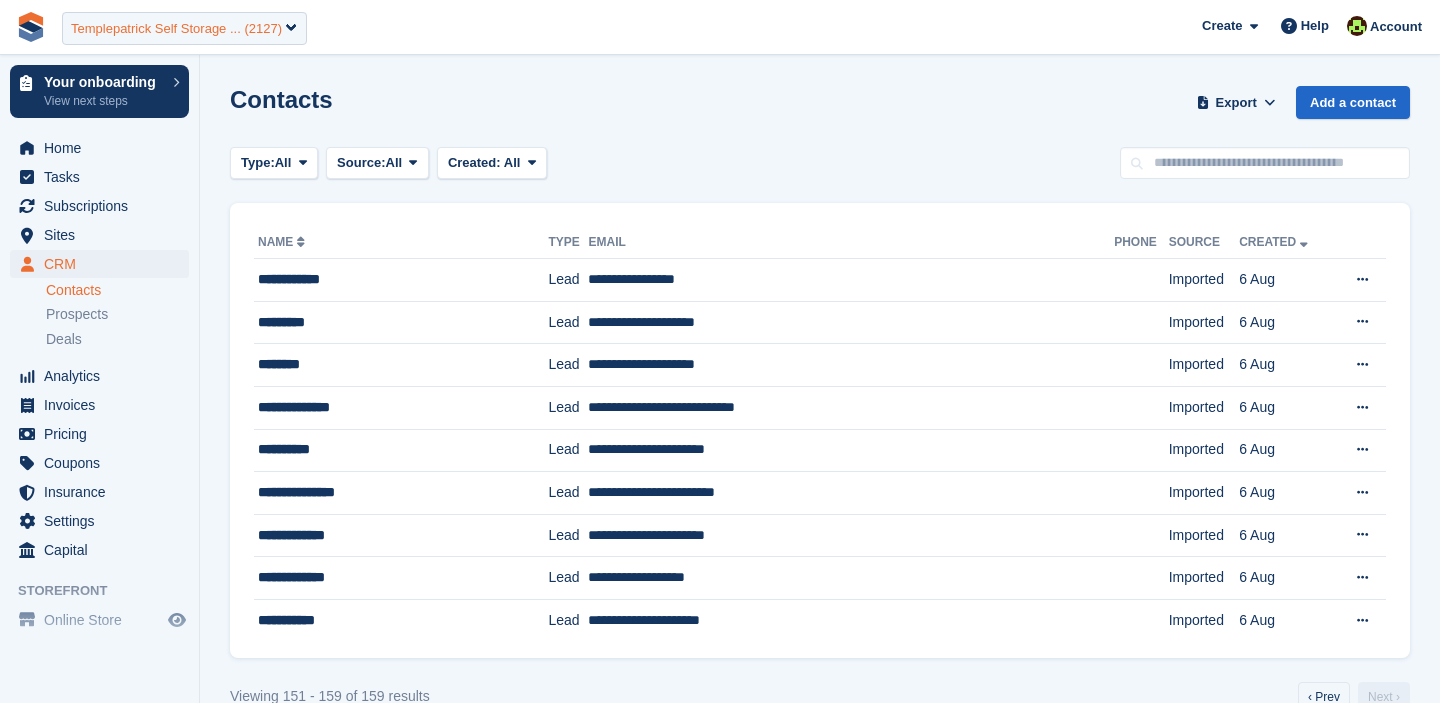 click on "Templepatrick Self Storage ... (2127)" at bounding box center (176, 29) 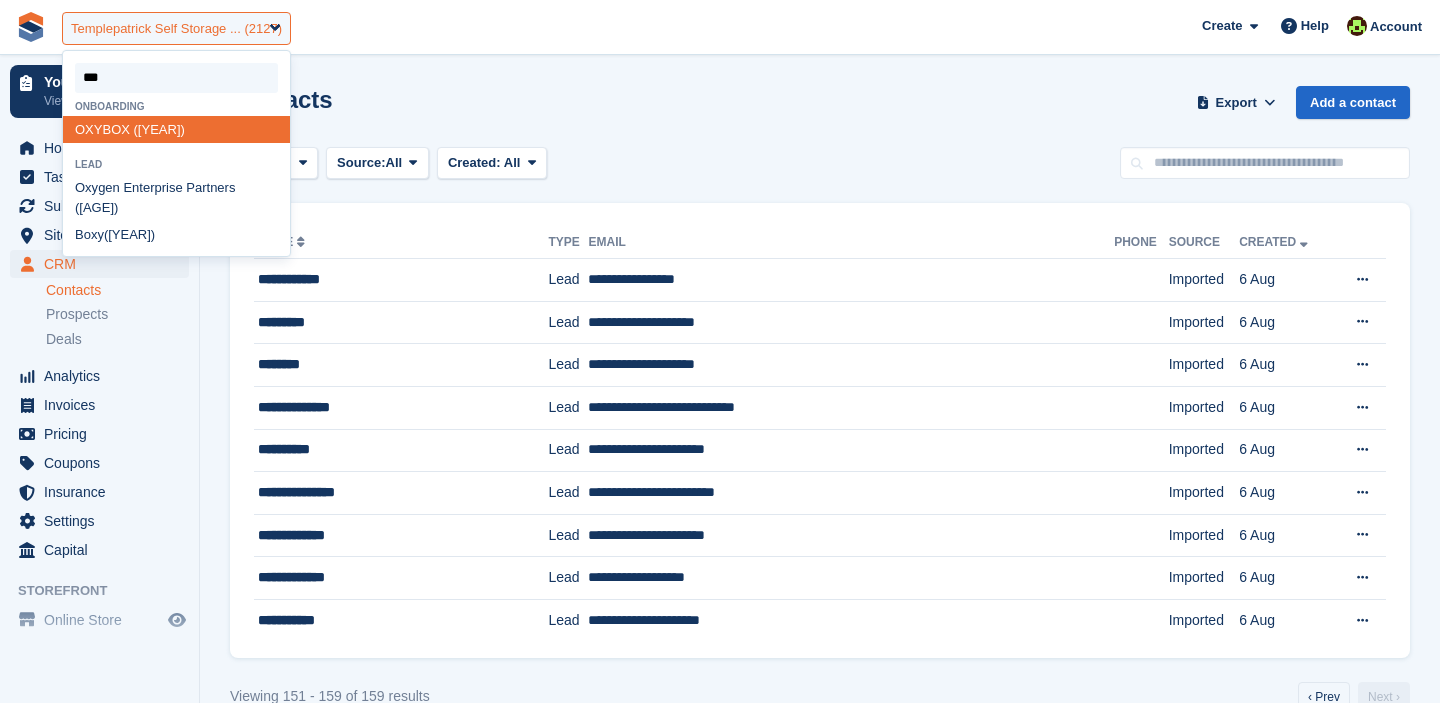 type on "****" 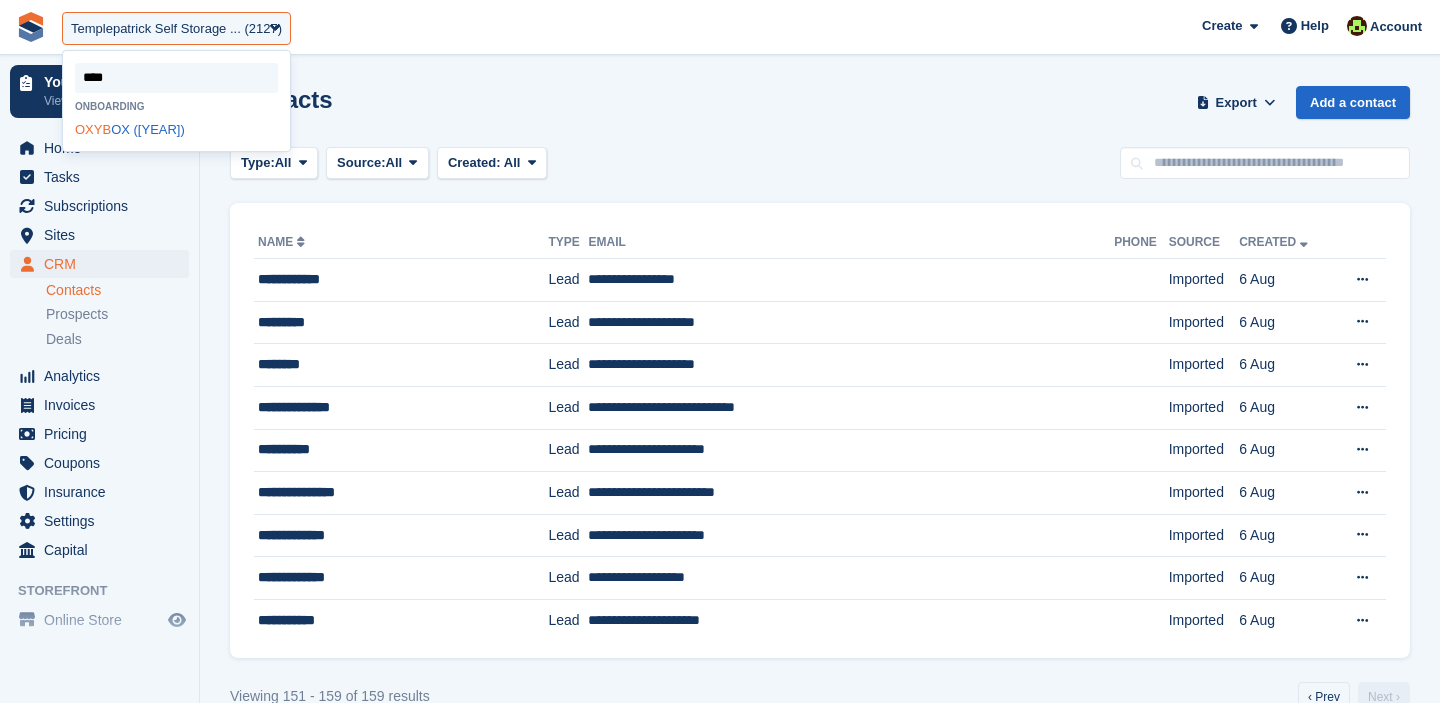 click on "OXYB OX (1910)" at bounding box center (176, 129) 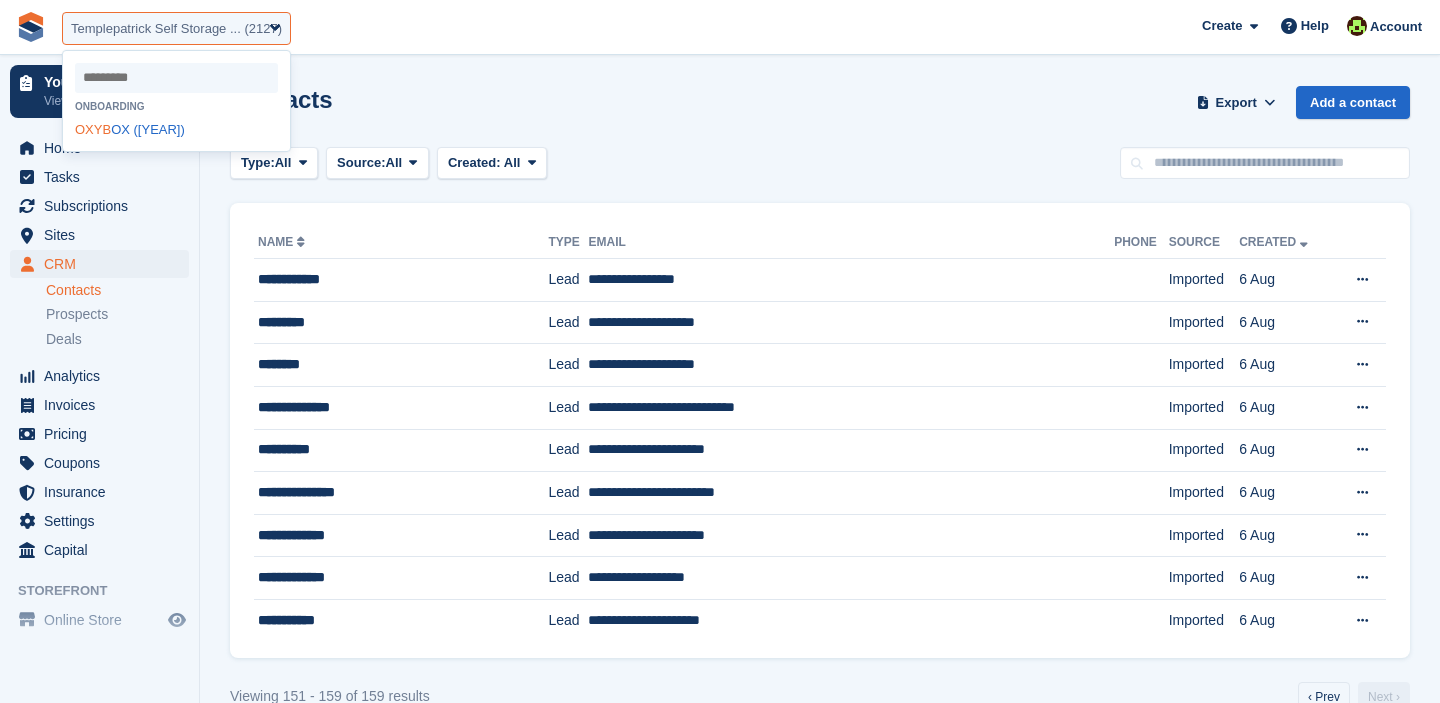select on "****" 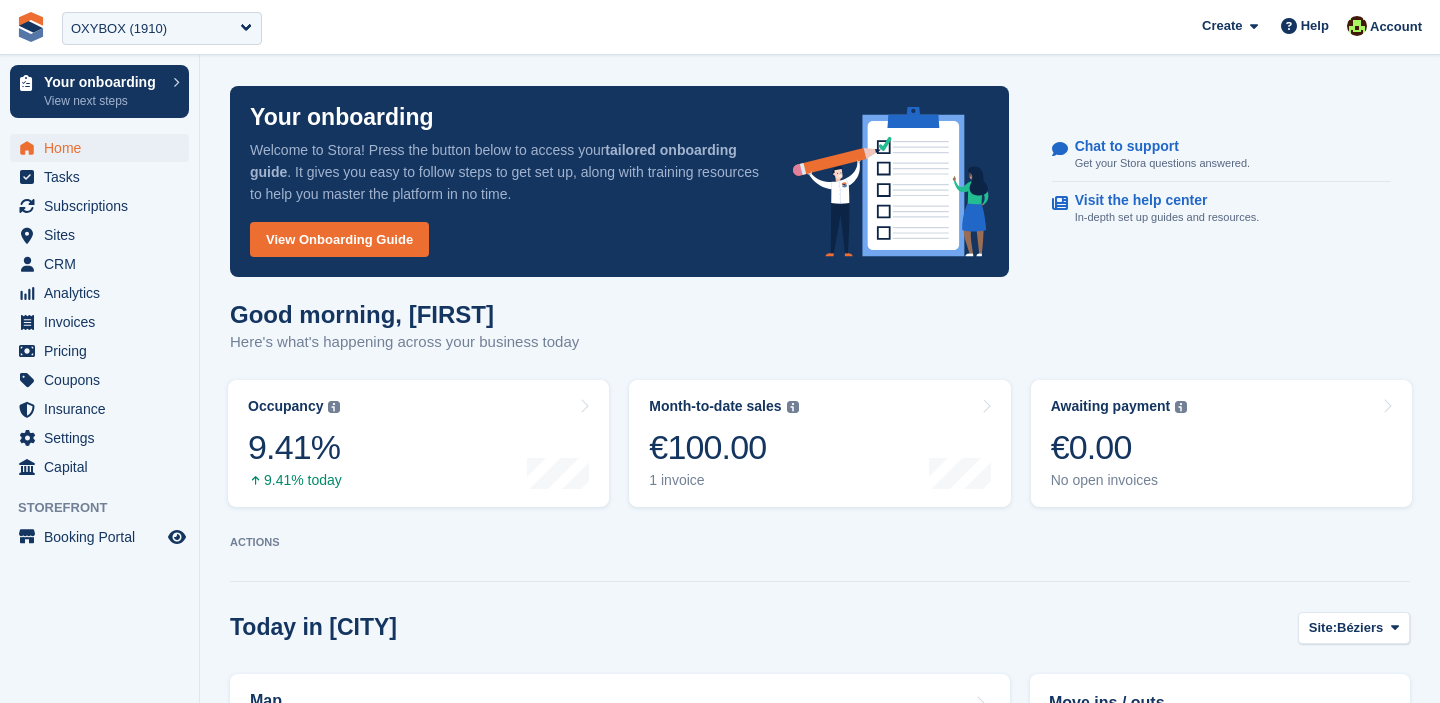 scroll, scrollTop: 0, scrollLeft: 0, axis: both 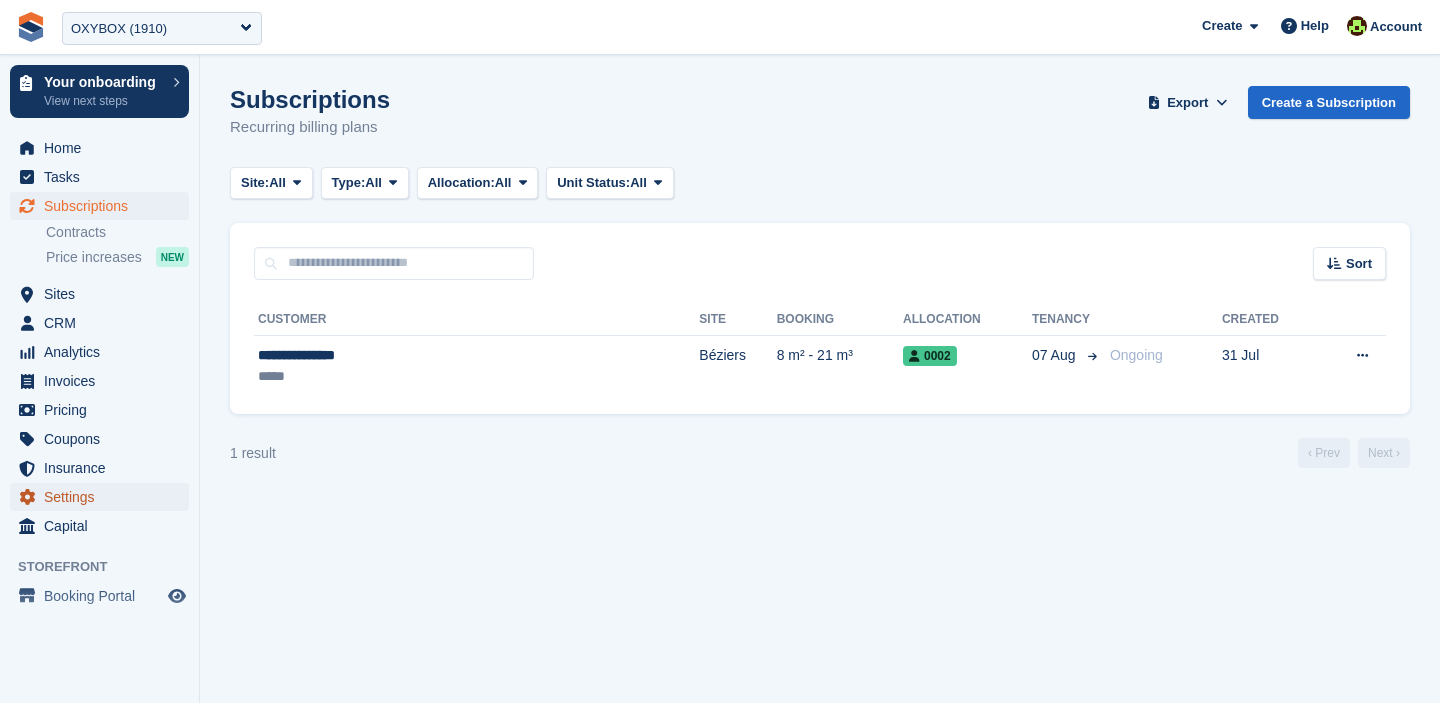 click on "Settings" at bounding box center (104, 497) 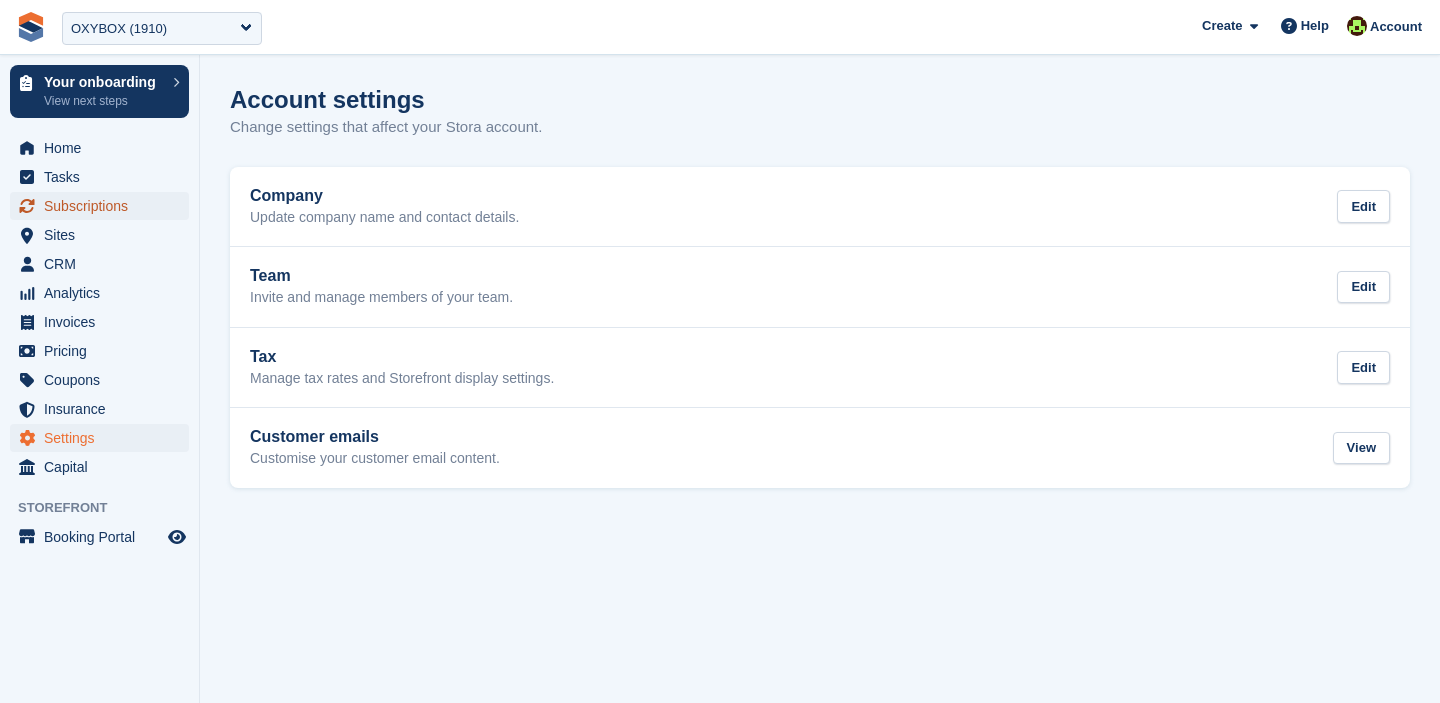 click on "Subscriptions" at bounding box center (104, 206) 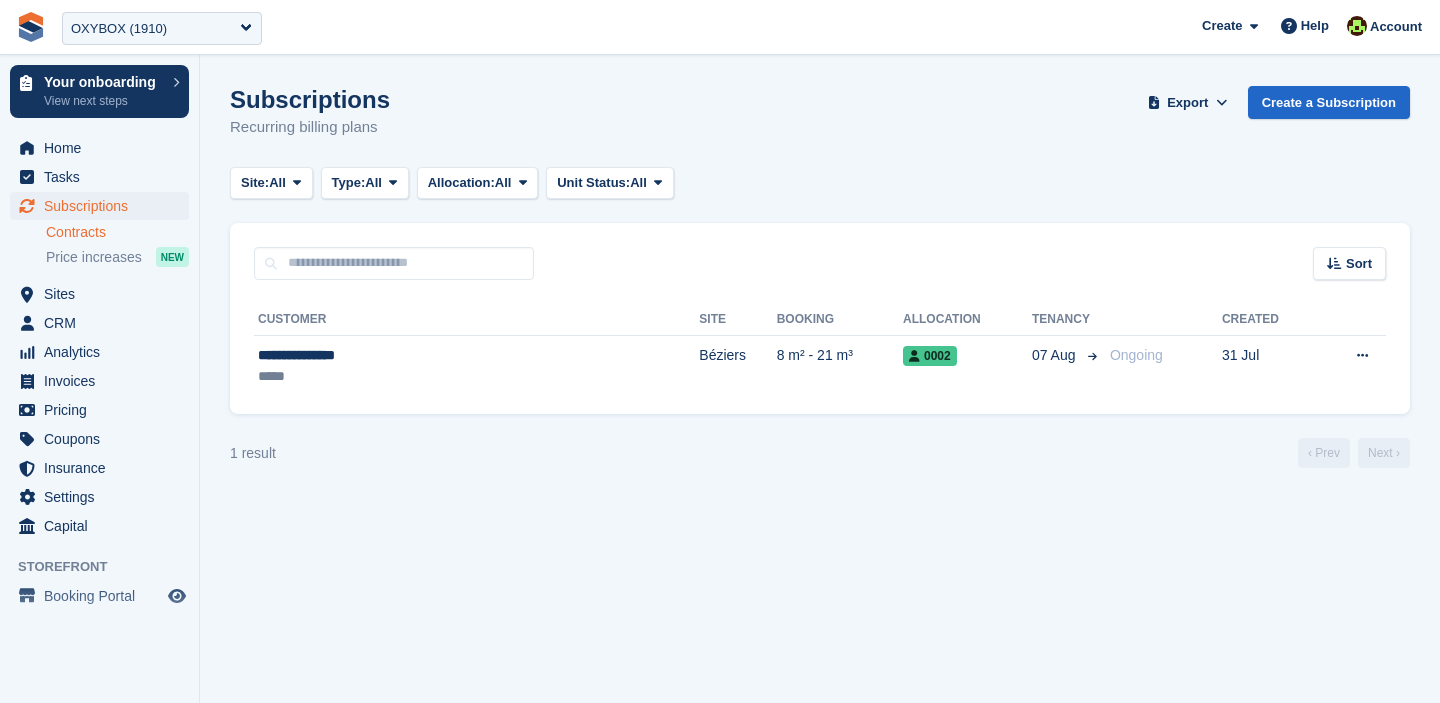 click on "Contracts" at bounding box center [117, 232] 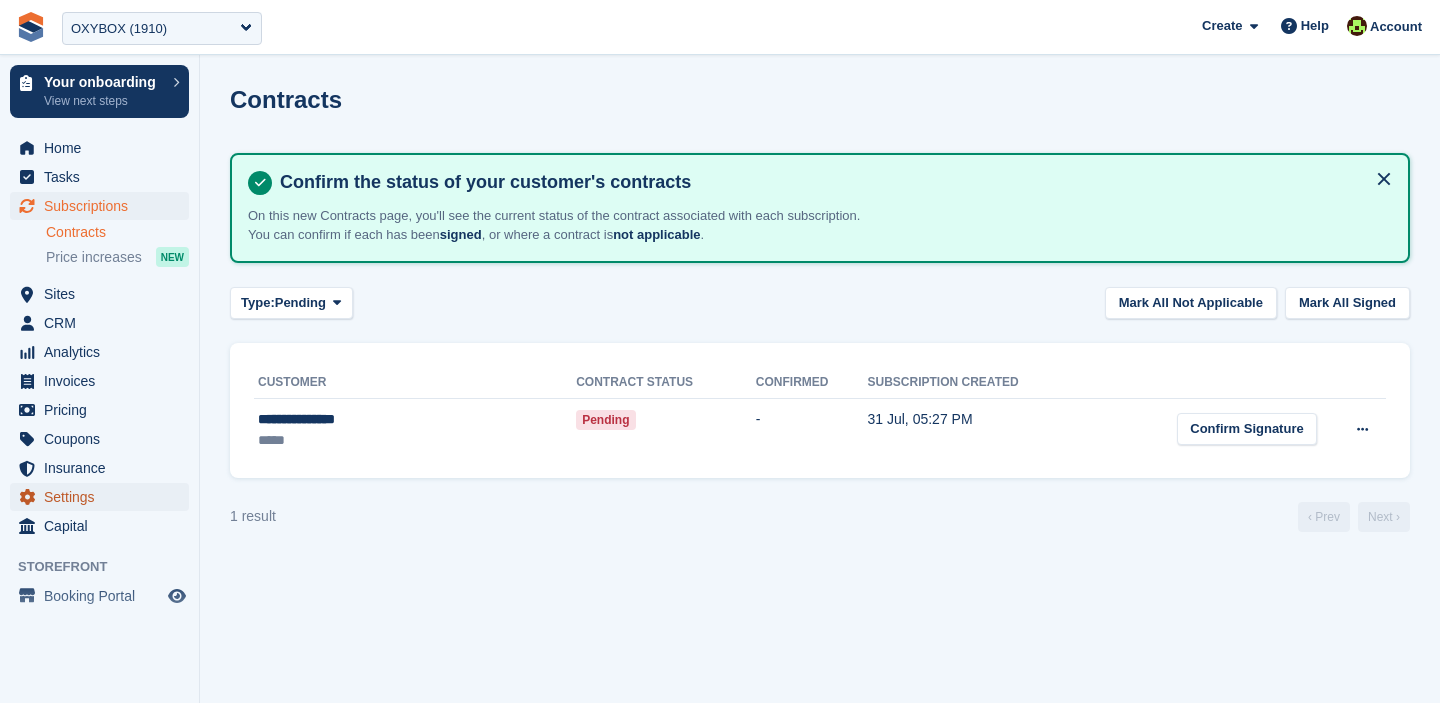 click on "Settings" at bounding box center [104, 497] 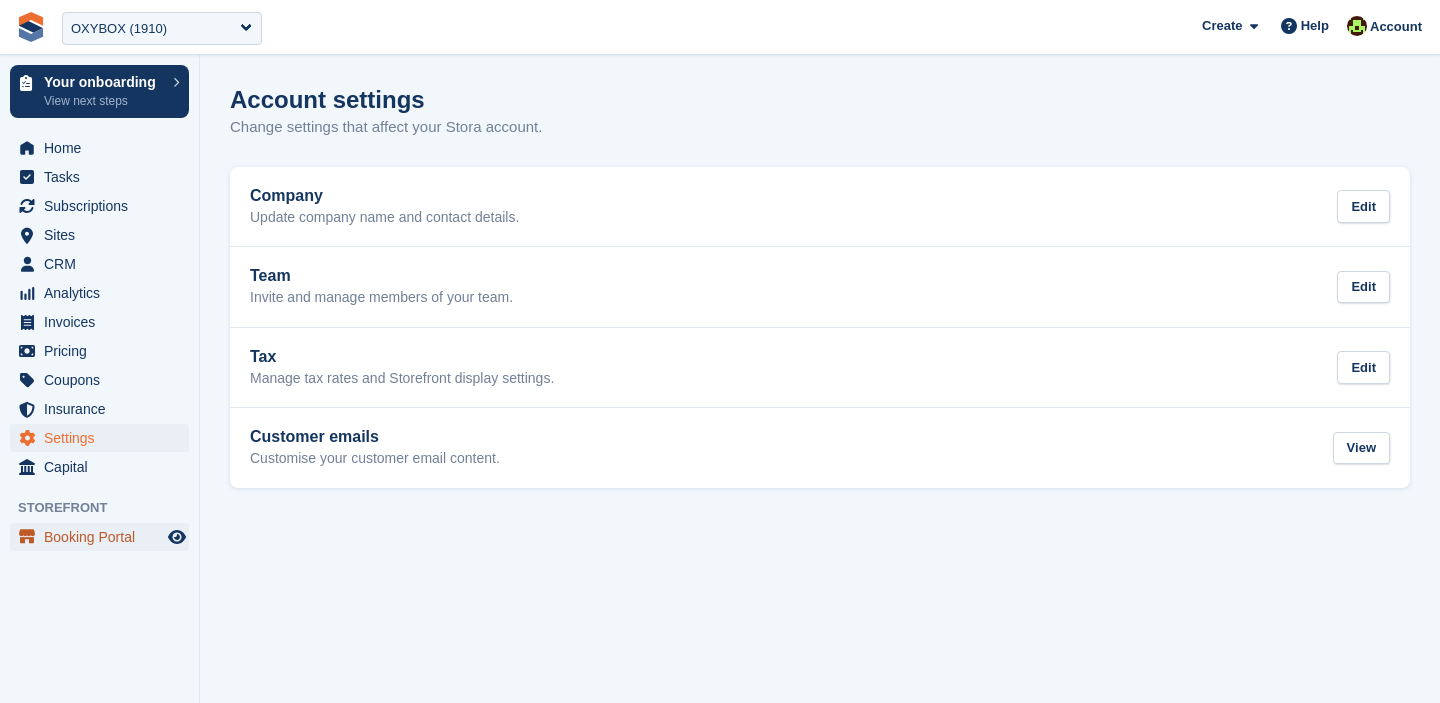 click on "Booking Portal" at bounding box center (104, 537) 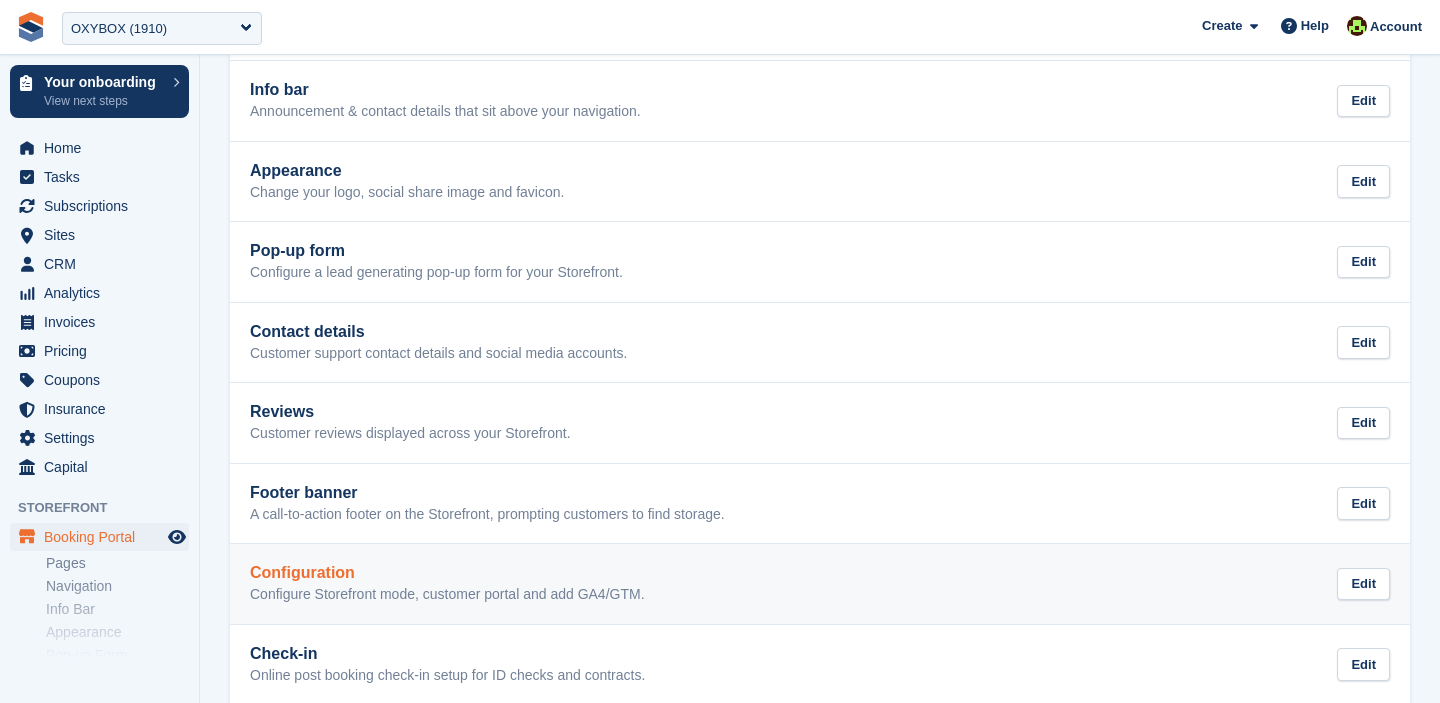 scroll, scrollTop: 413, scrollLeft: 0, axis: vertical 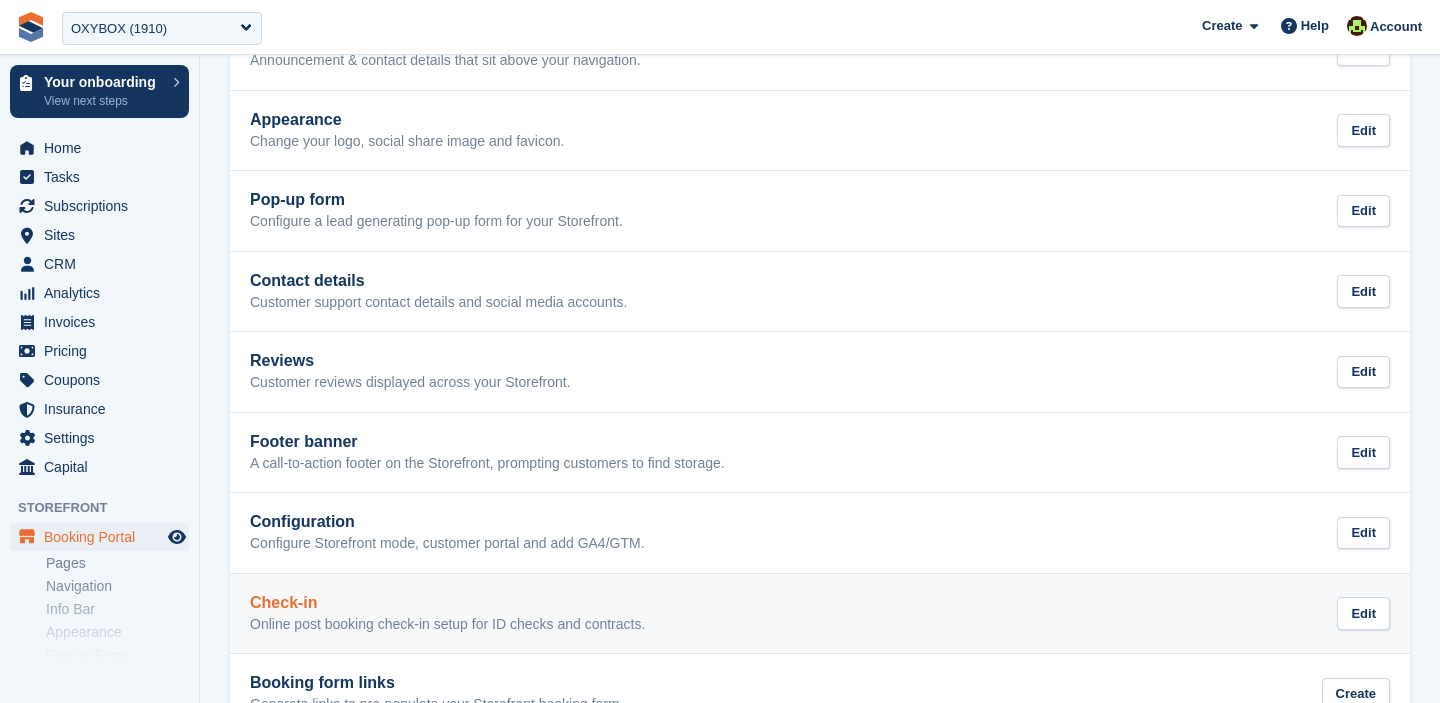 click on "Check-in
Online post booking check-in setup for ID checks and contracts.
Edit" at bounding box center [820, 614] 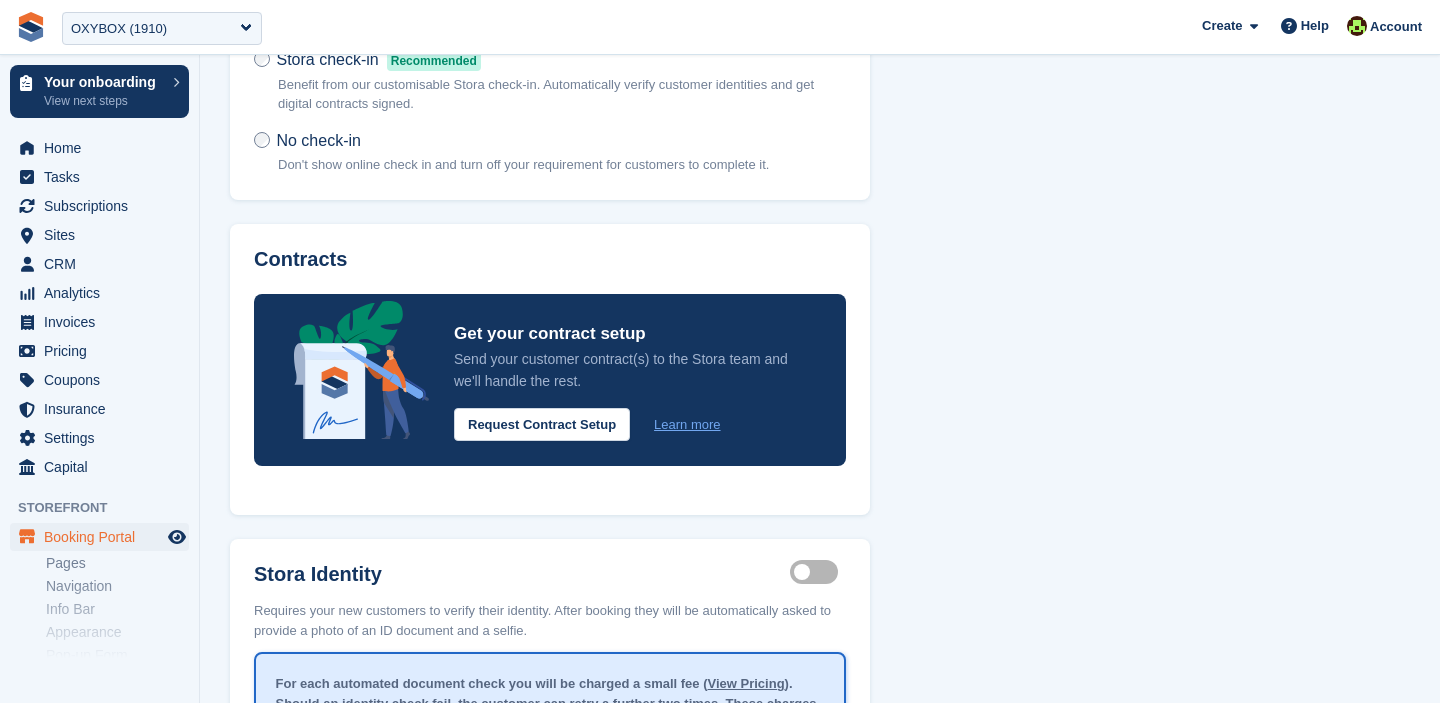 scroll, scrollTop: 165, scrollLeft: 0, axis: vertical 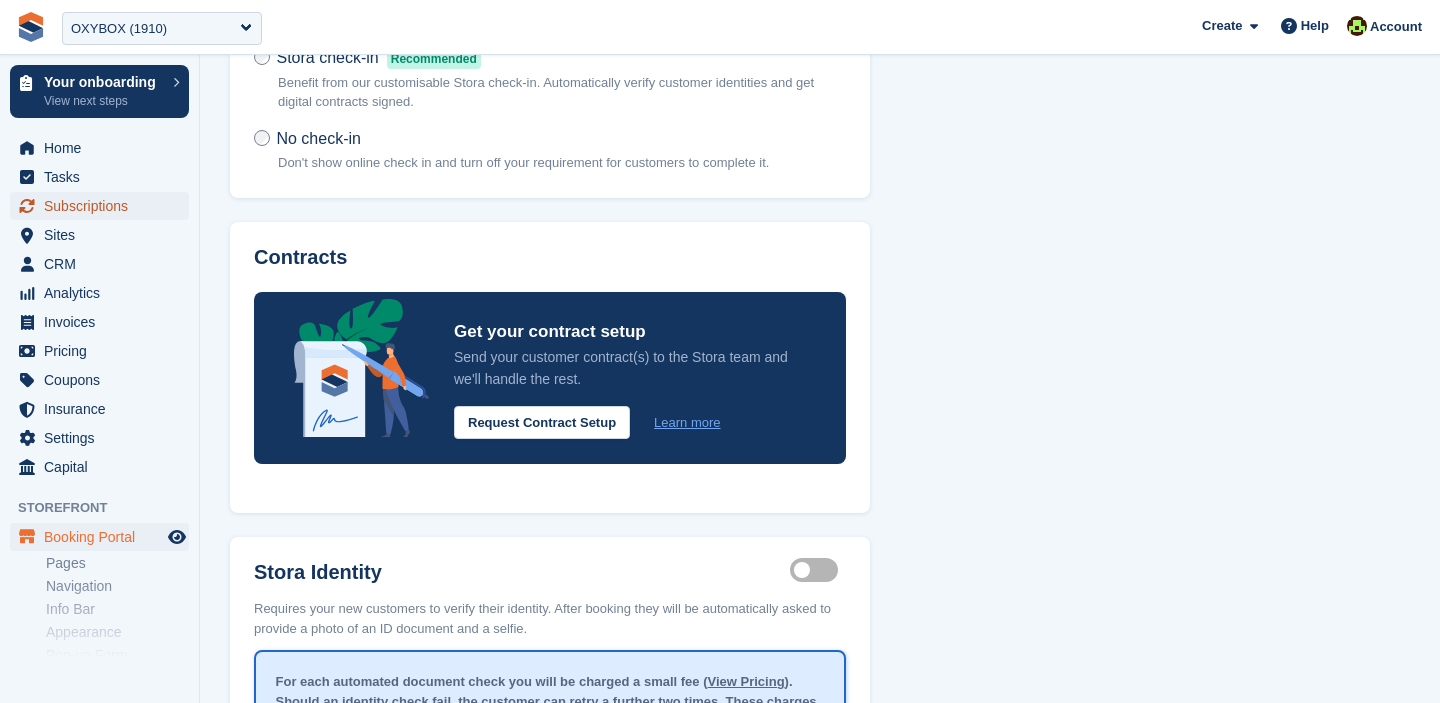 click on "Subscriptions" at bounding box center [104, 206] 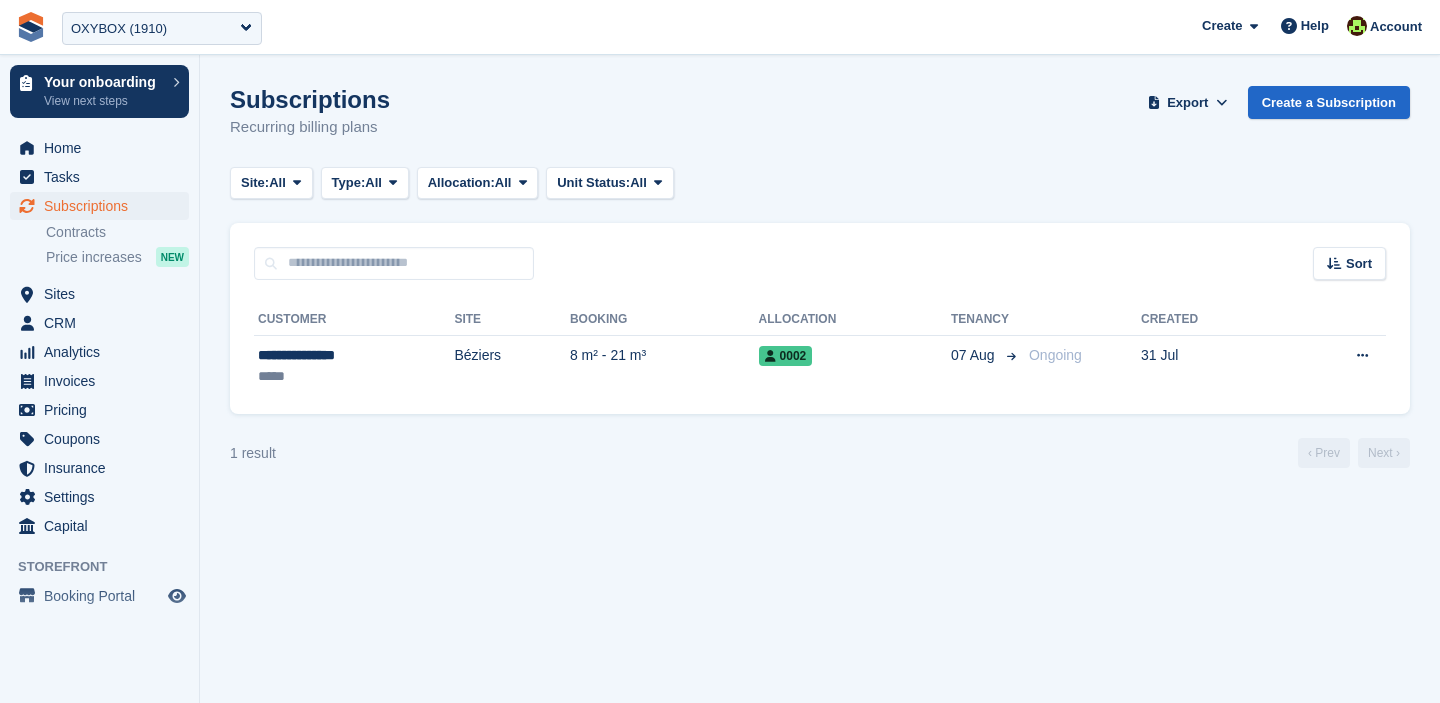 scroll, scrollTop: 0, scrollLeft: 0, axis: both 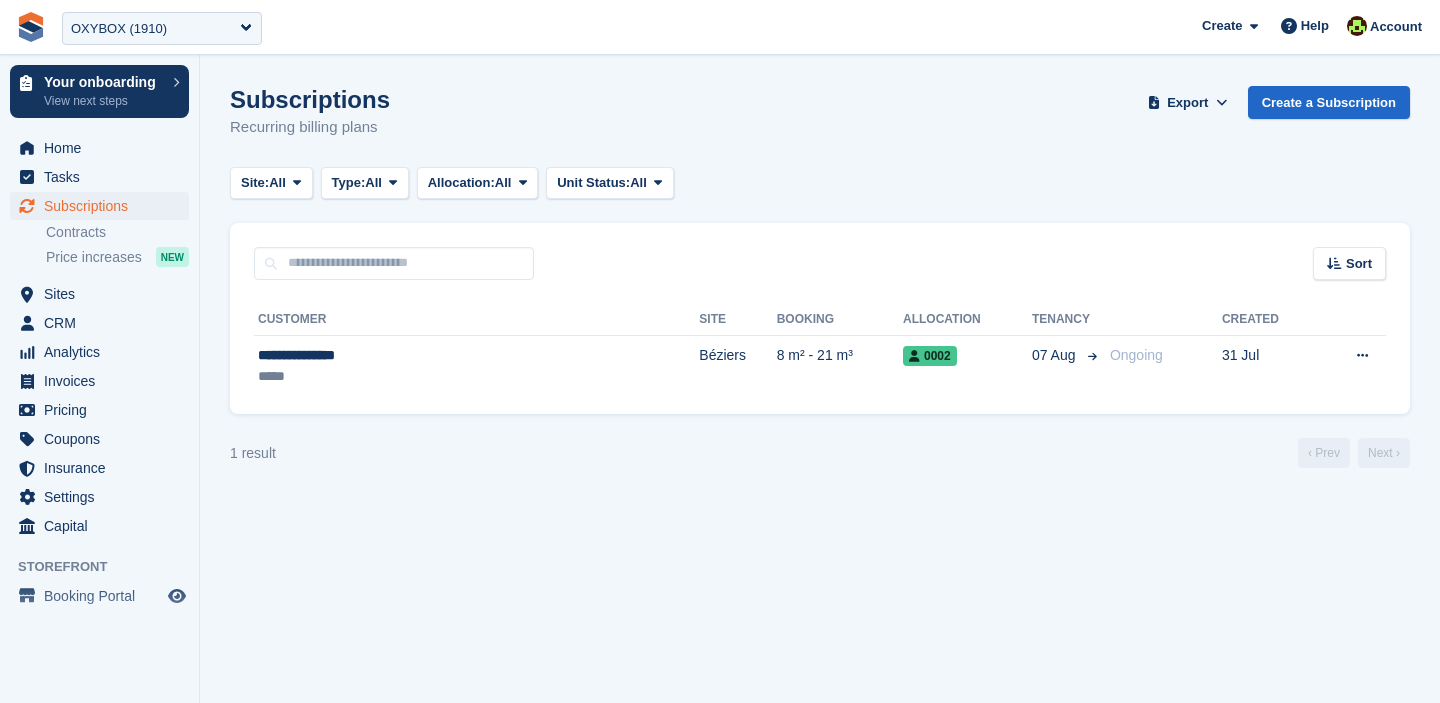 click on "Contracts
Price increases
NEW" at bounding box center (122, 245) 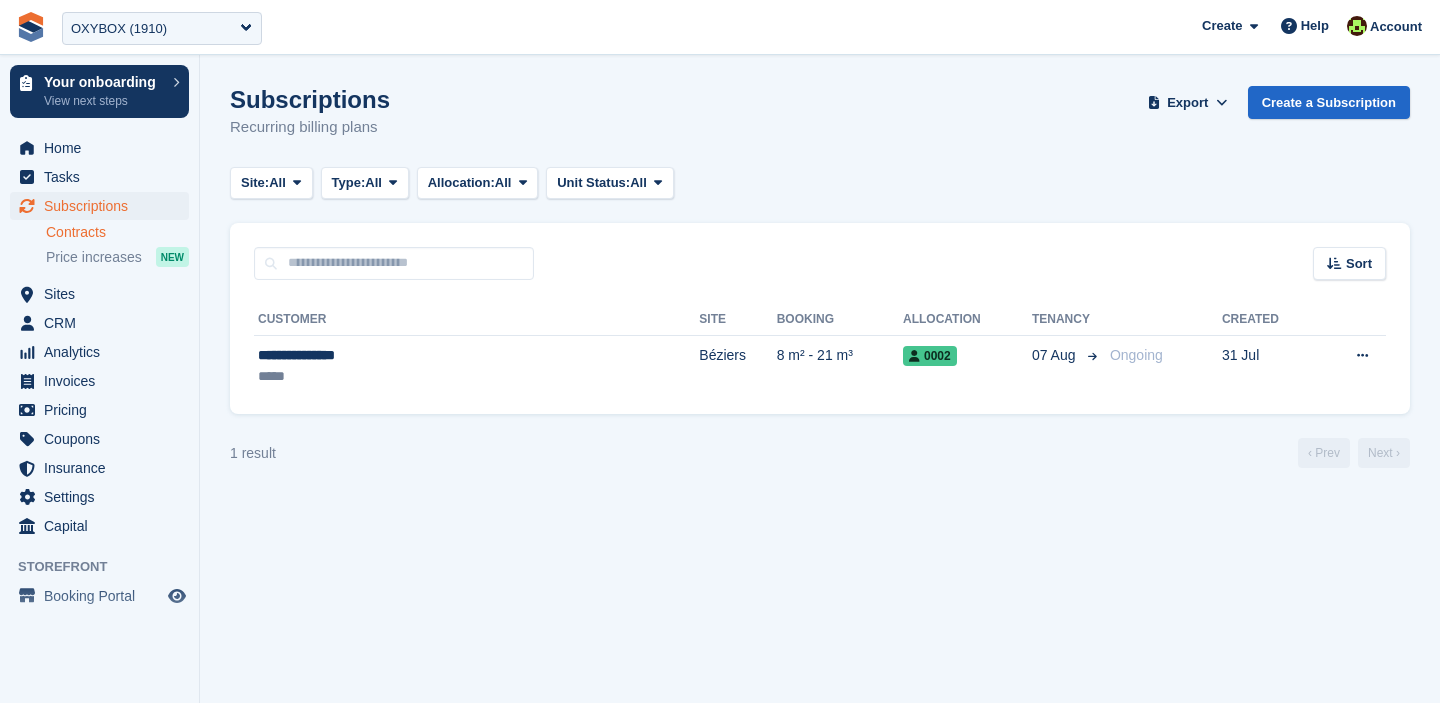click on "Contracts" at bounding box center (117, 232) 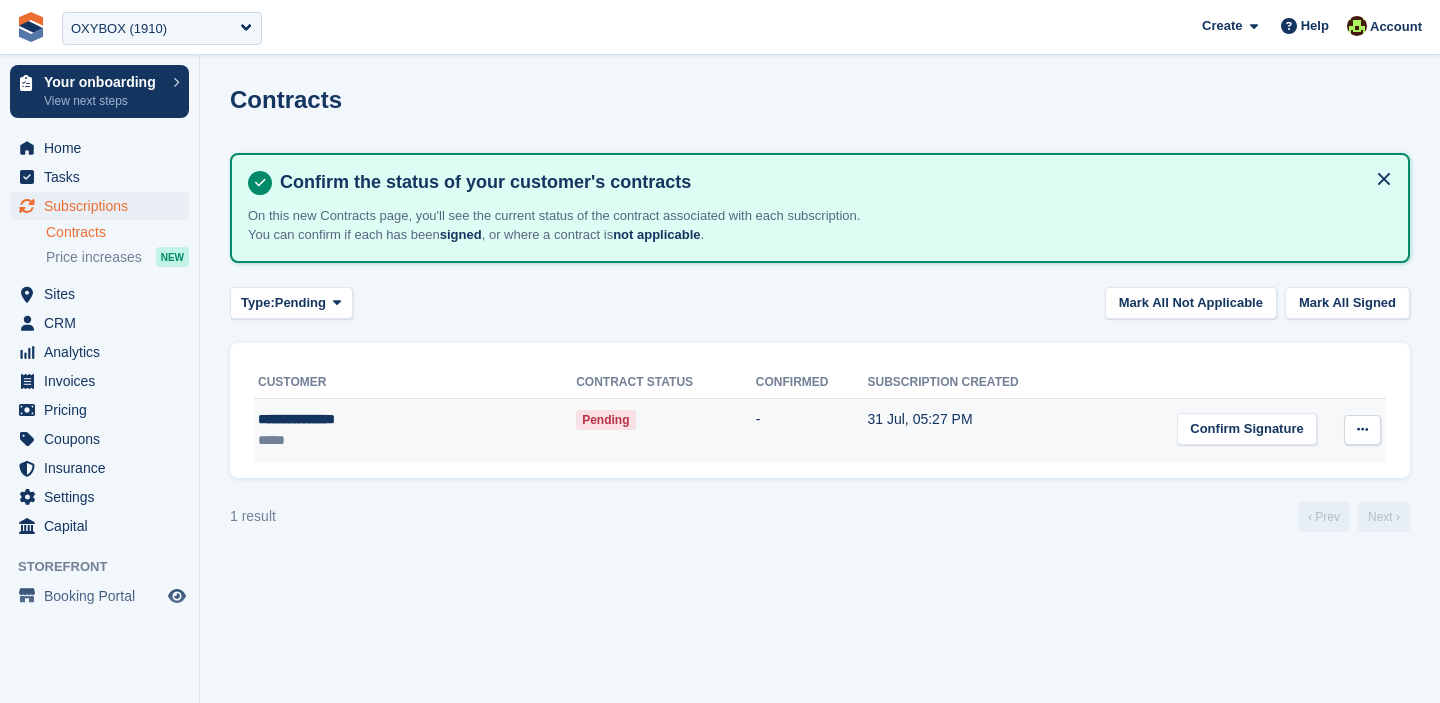 click at bounding box center [1362, 430] 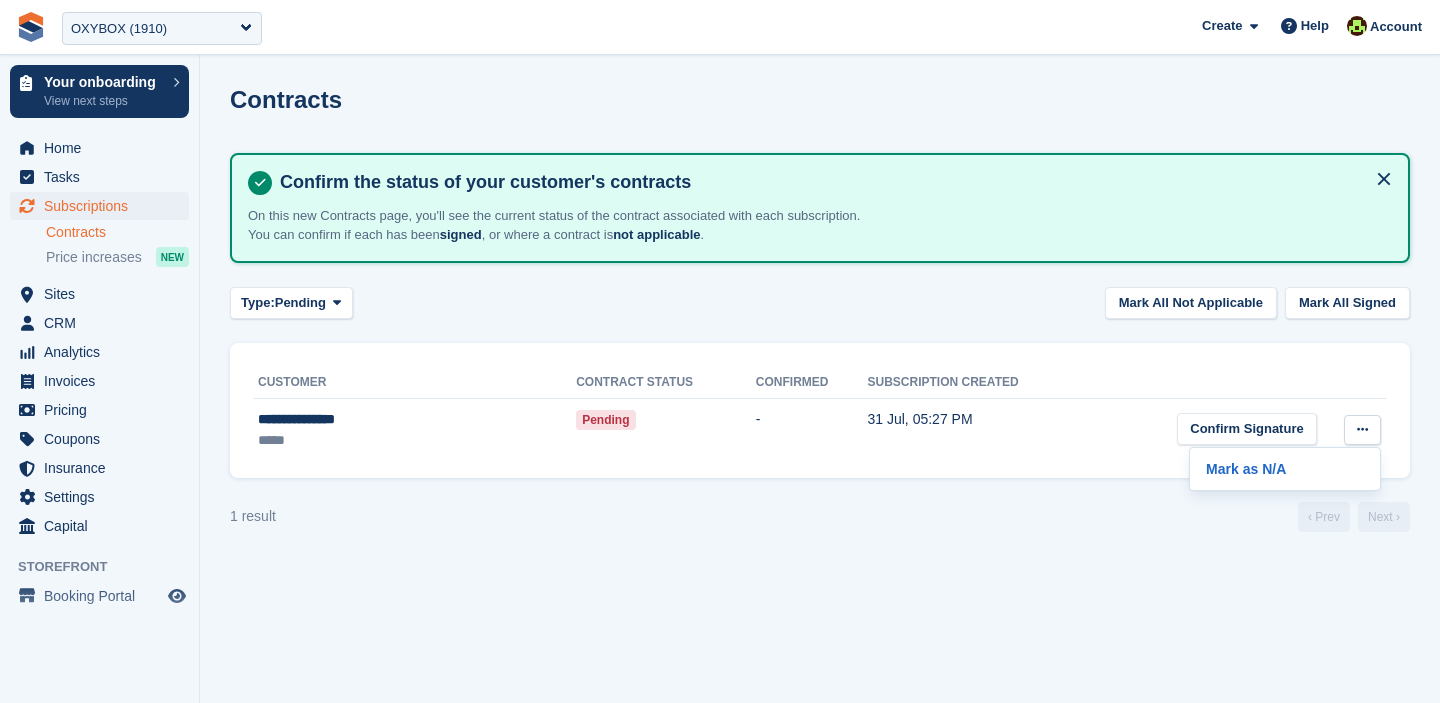 click on "**********" at bounding box center (820, 351) 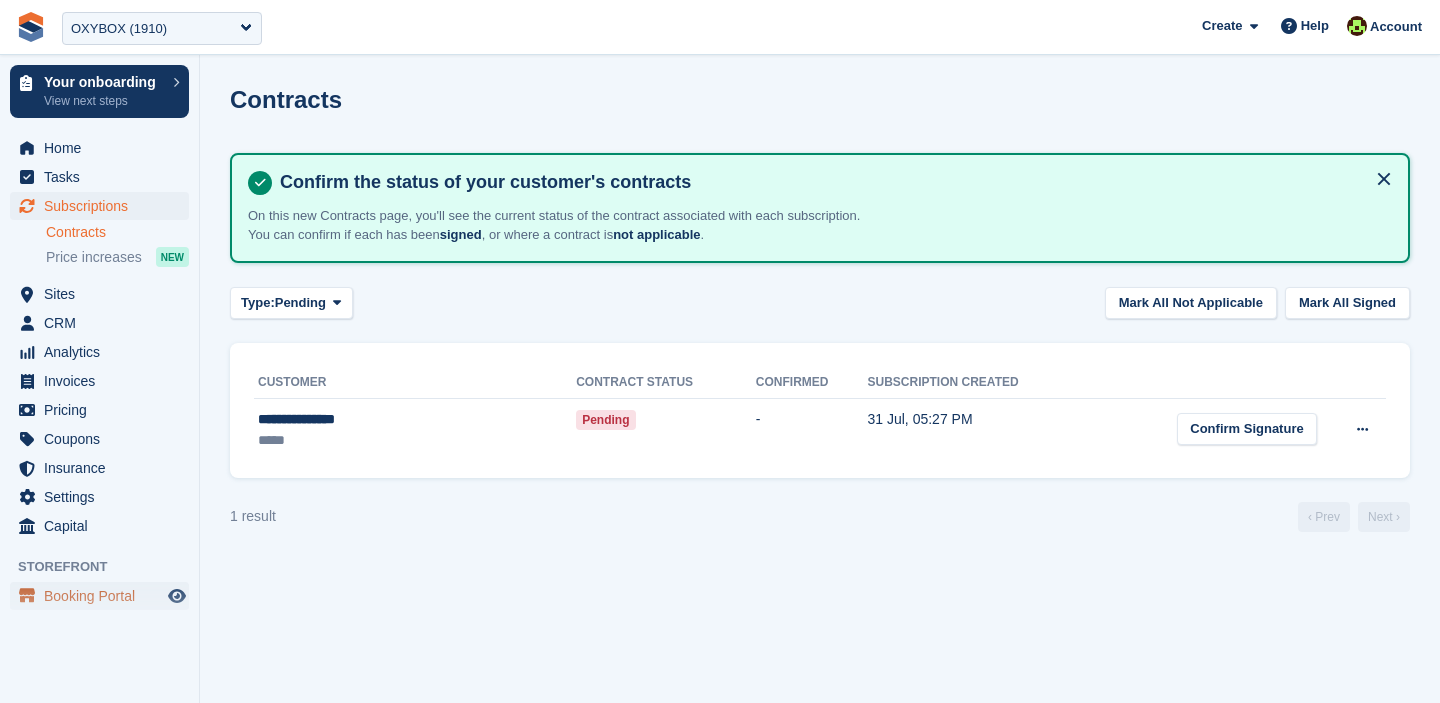 click on "Booking Portal" at bounding box center [104, 596] 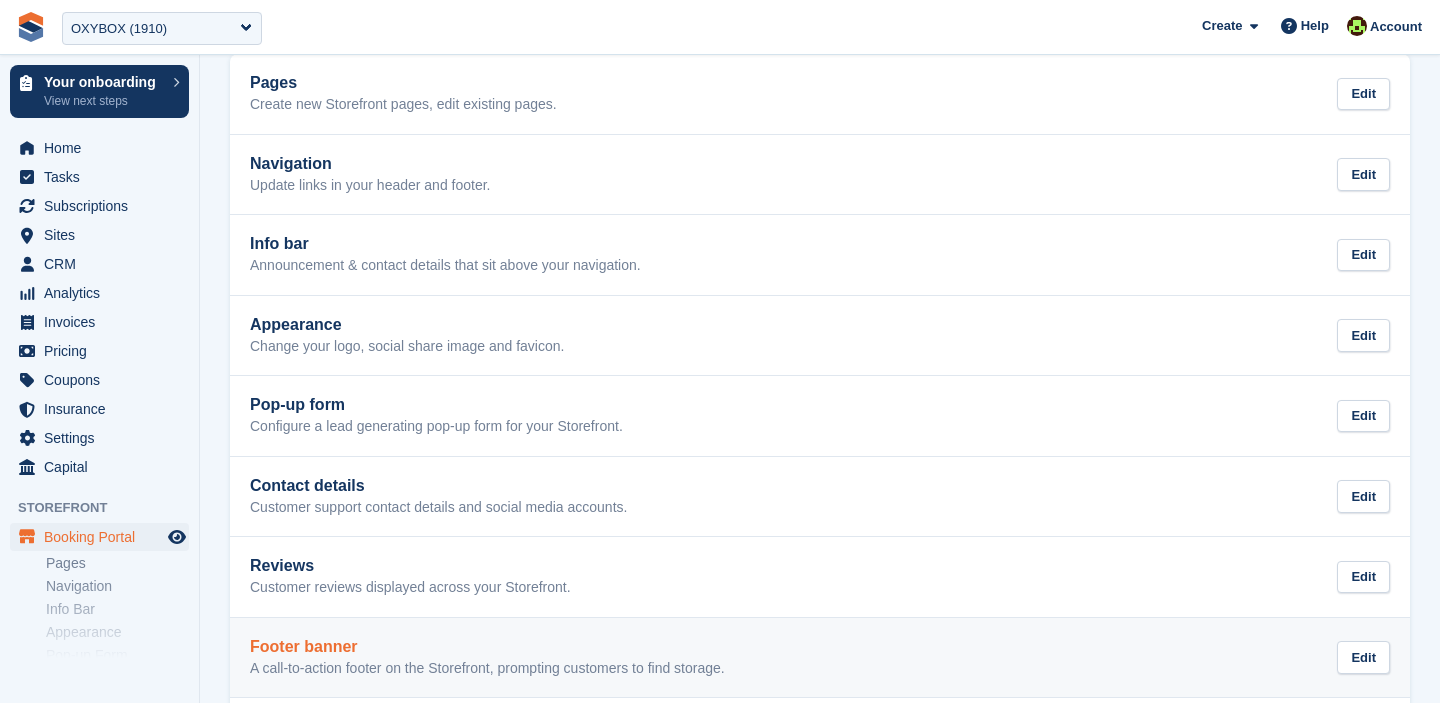scroll, scrollTop: 144, scrollLeft: 0, axis: vertical 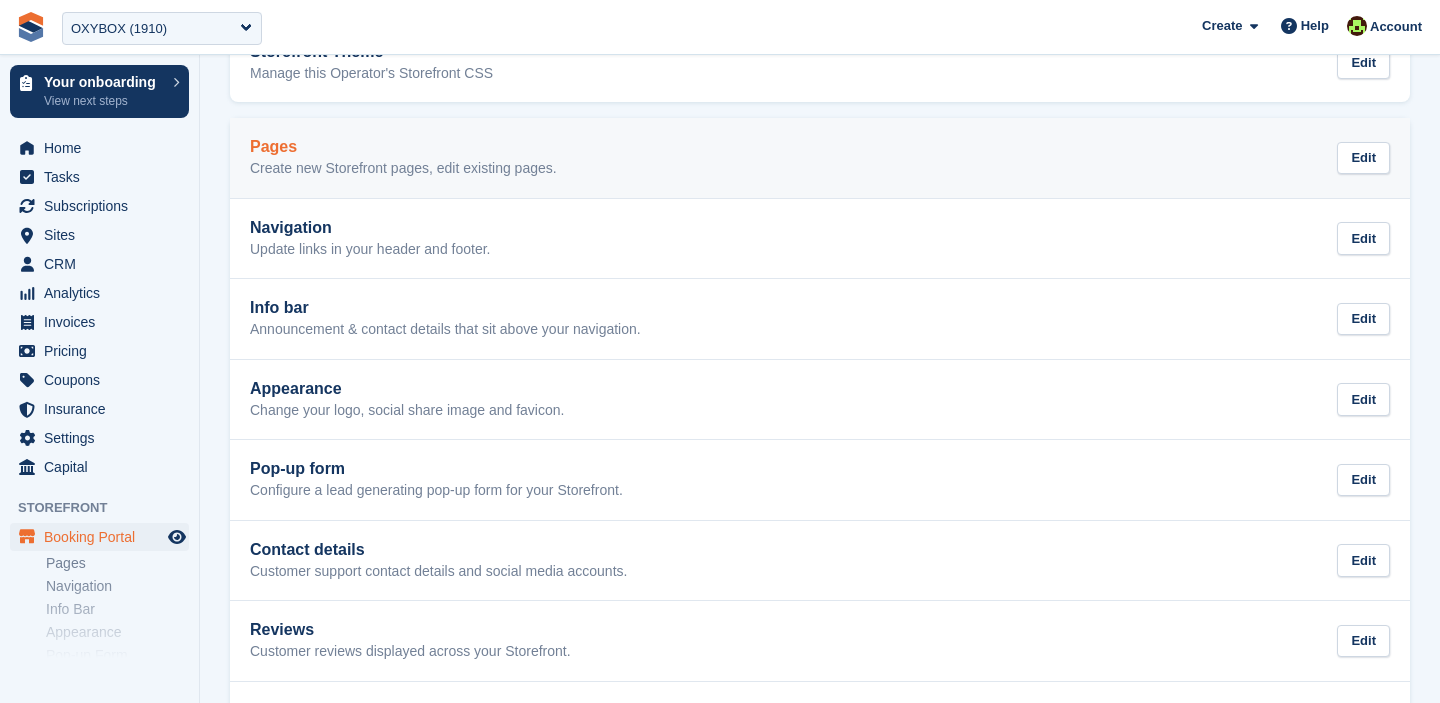 click on "Pages
Create new Storefront pages, edit existing pages." at bounding box center [403, 158] 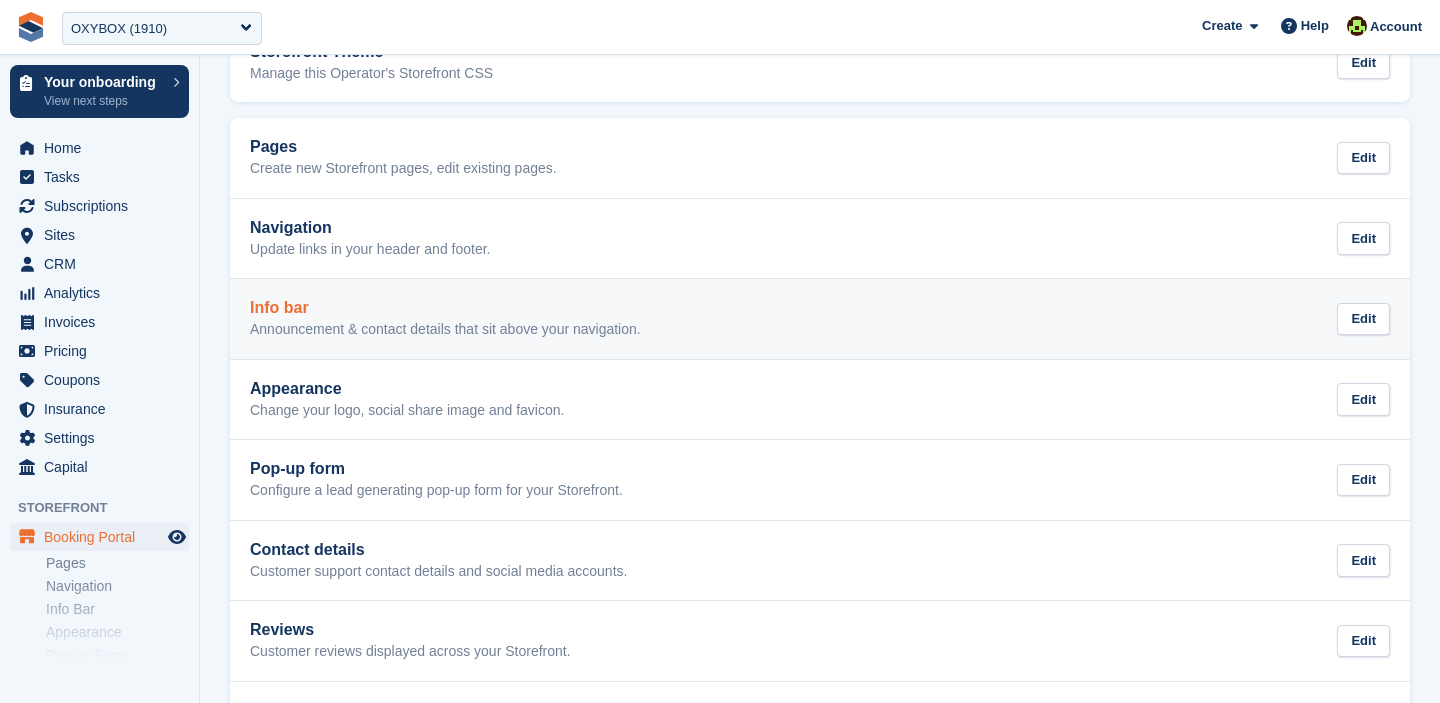 scroll, scrollTop: 0, scrollLeft: 0, axis: both 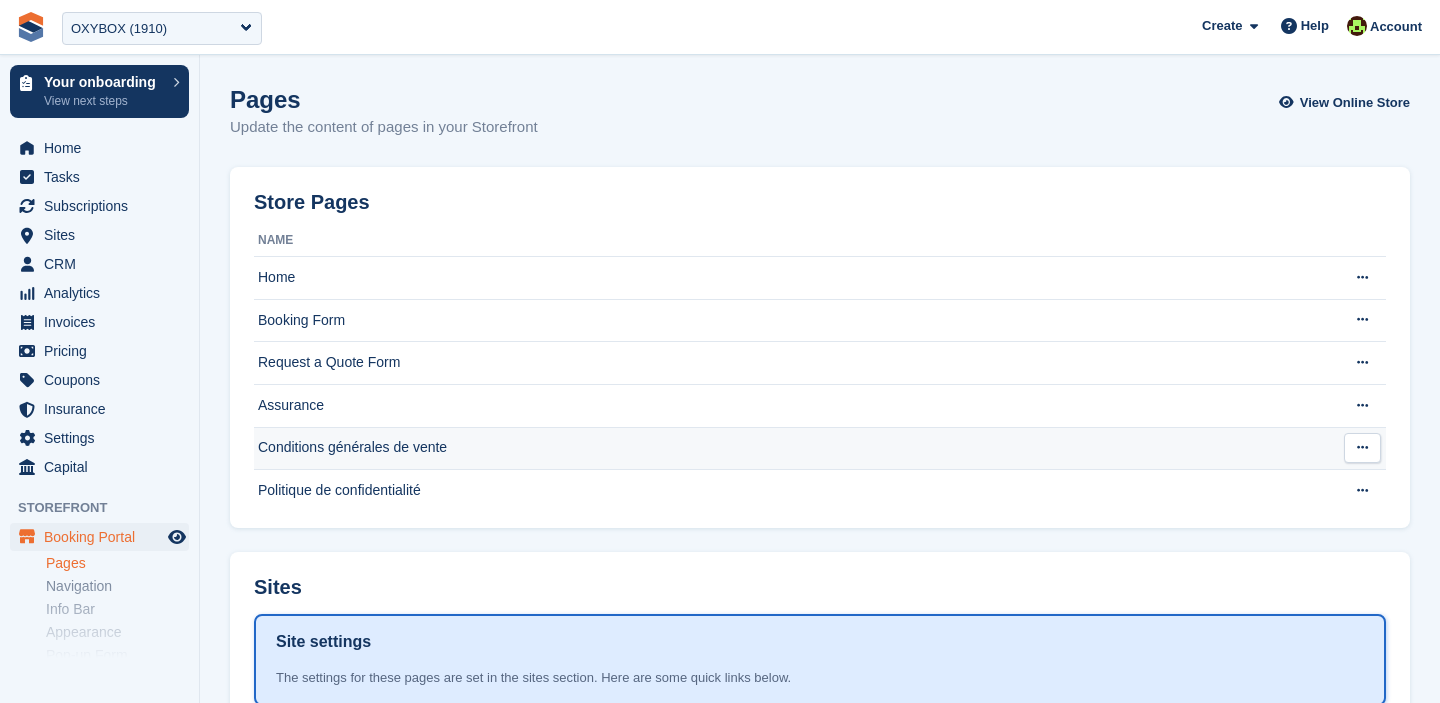 click on "Conditions générales de vente" at bounding box center (791, 448) 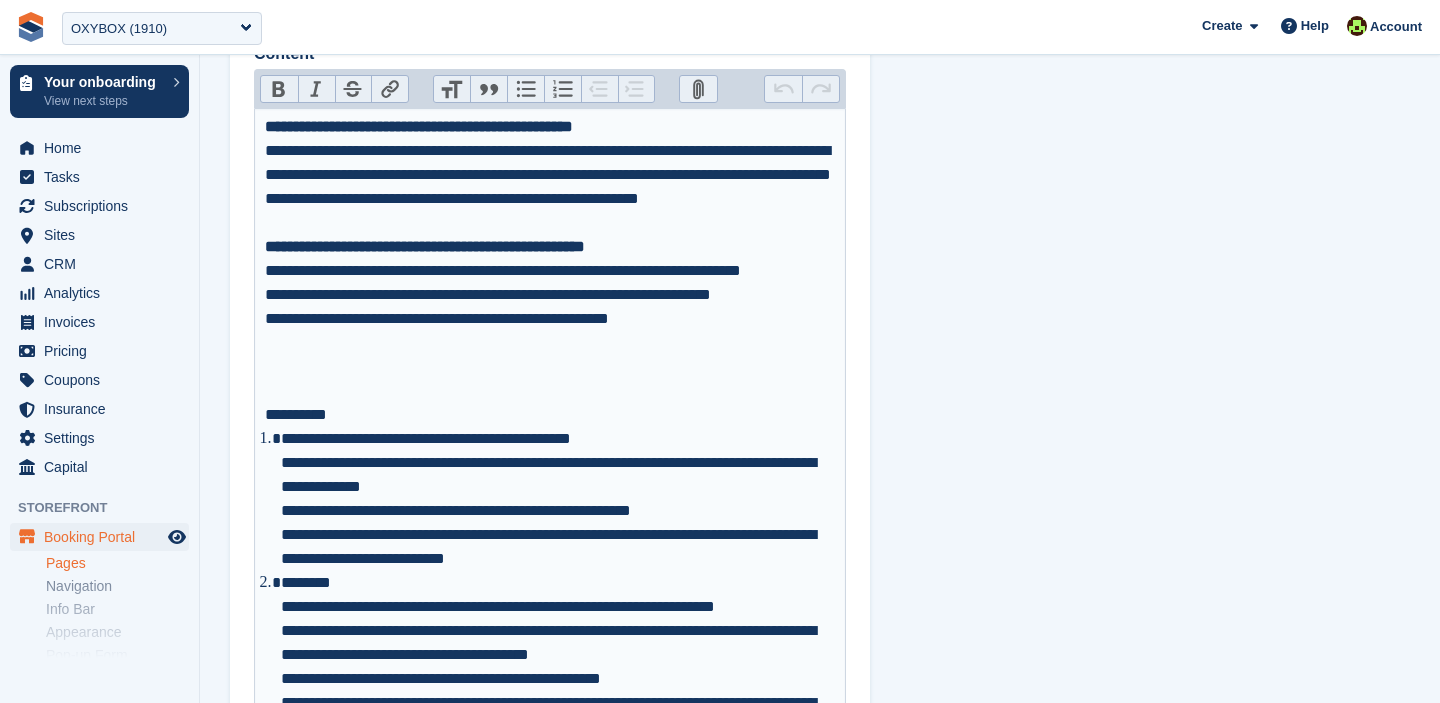 scroll, scrollTop: 370, scrollLeft: 0, axis: vertical 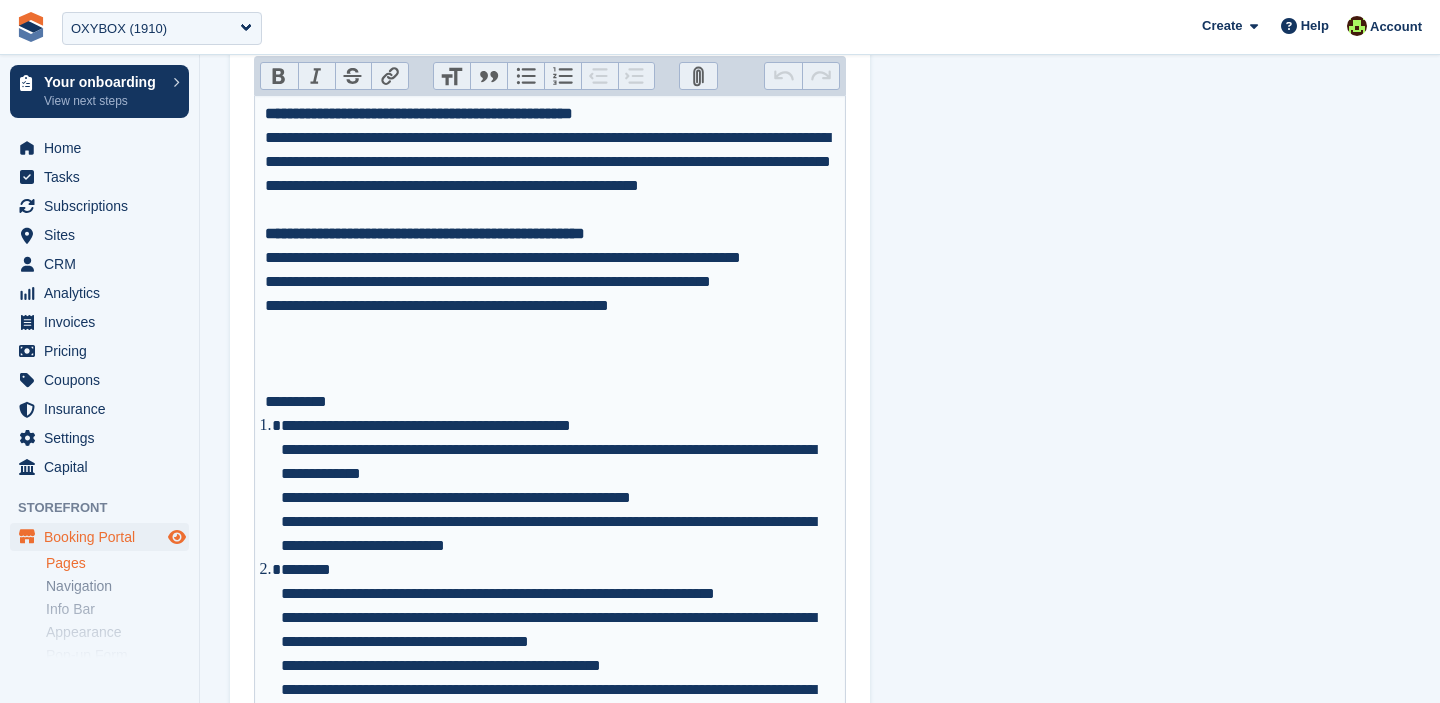 click at bounding box center [177, 537] 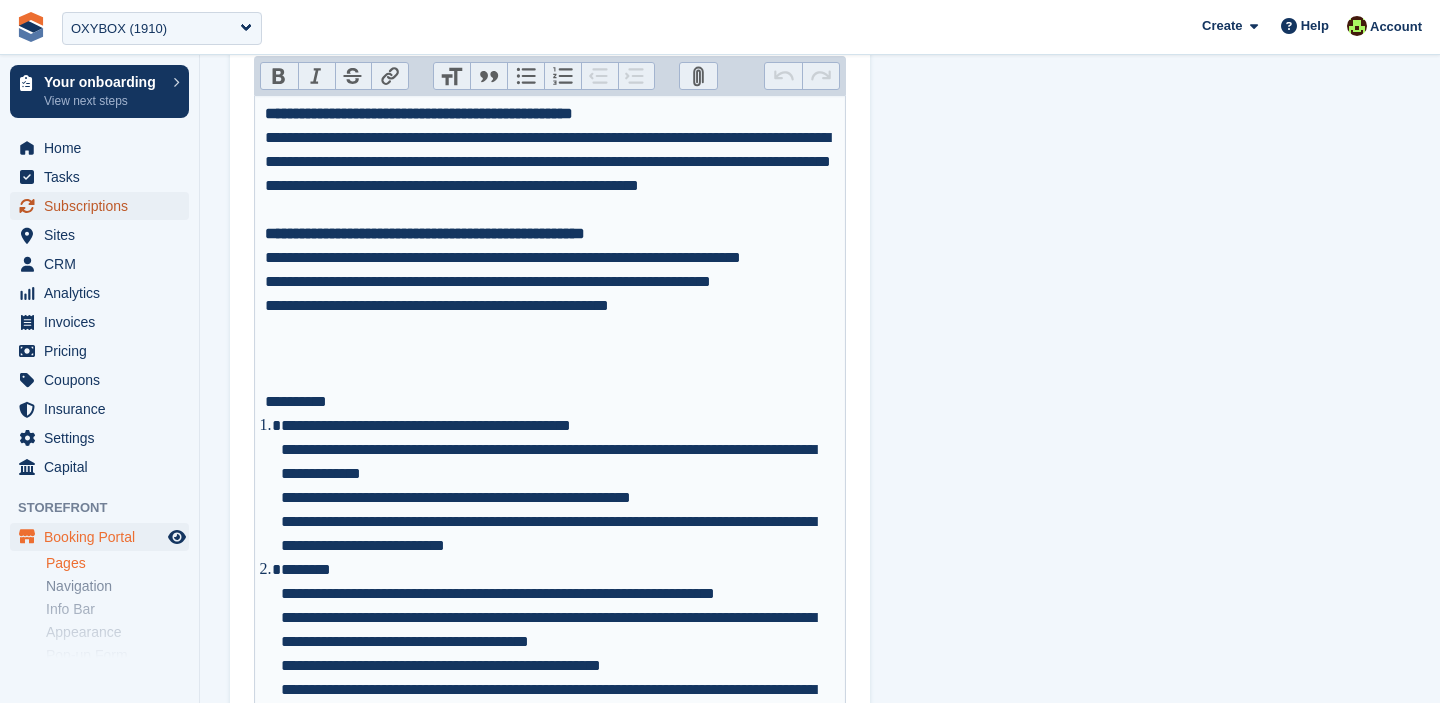 click on "Subscriptions" at bounding box center (104, 206) 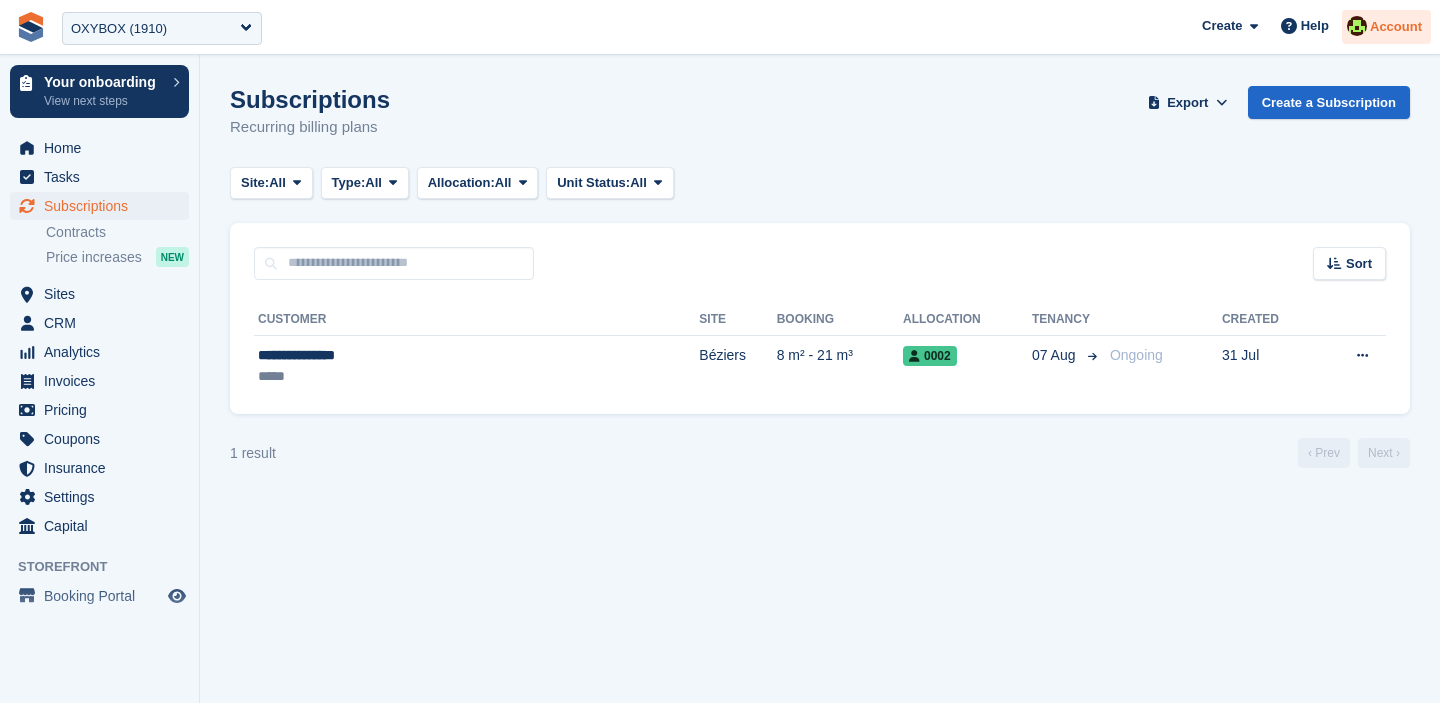 scroll, scrollTop: 0, scrollLeft: 0, axis: both 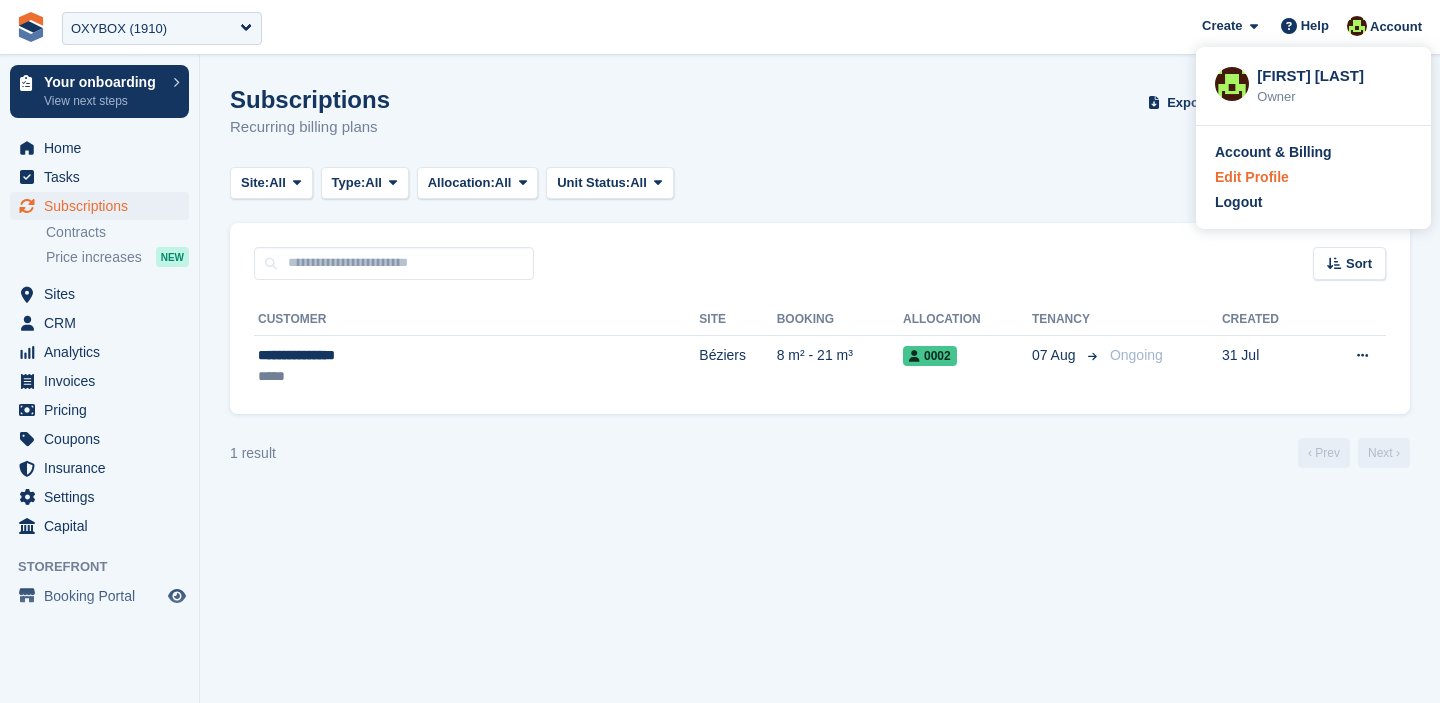 click on "Edit Profile" at bounding box center [1252, 177] 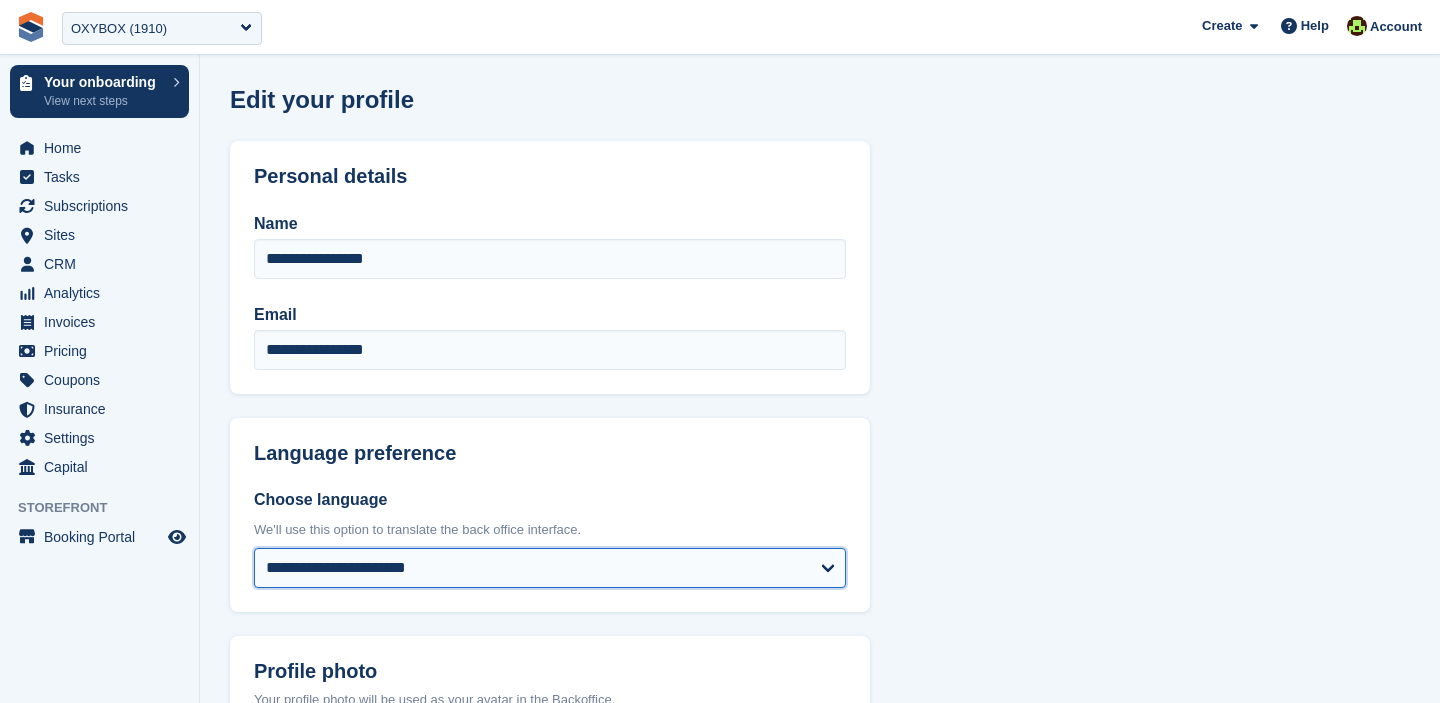 click on "**********" at bounding box center (550, 568) 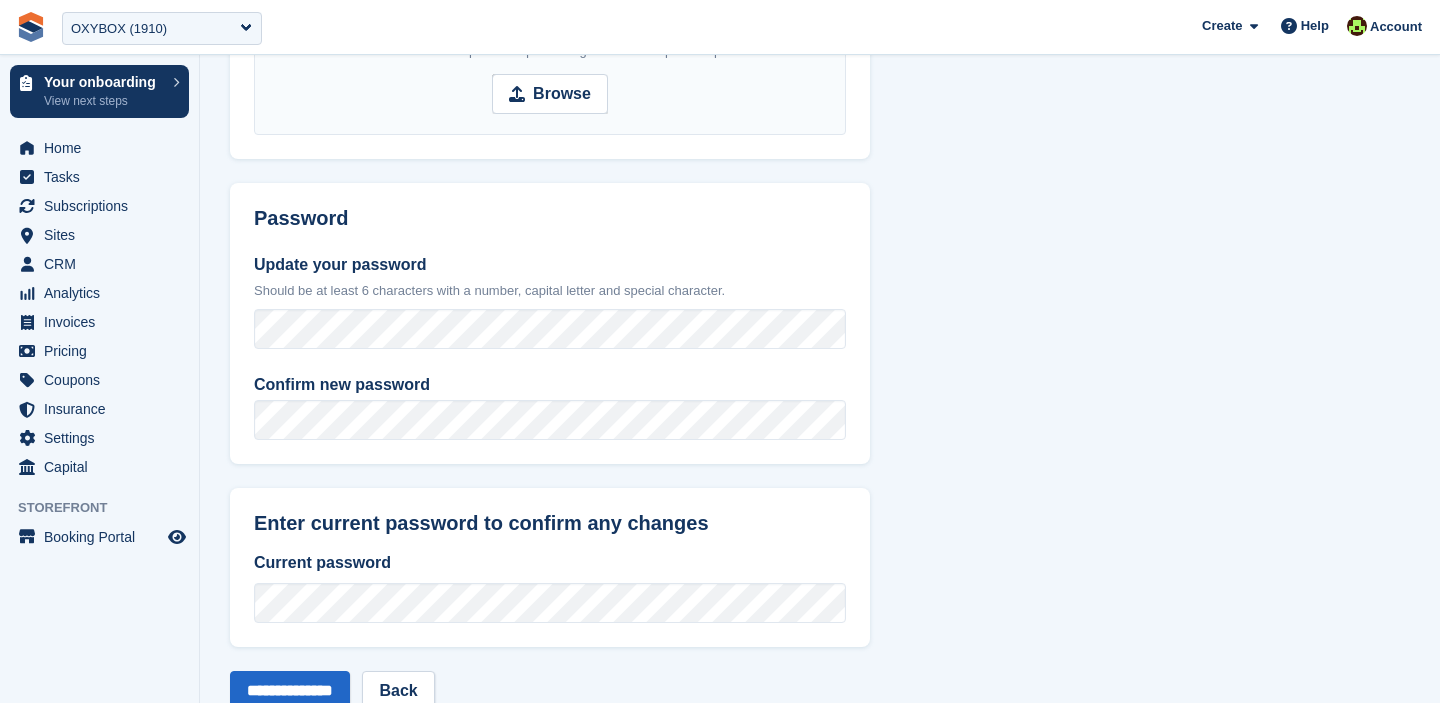 scroll, scrollTop: 798, scrollLeft: 0, axis: vertical 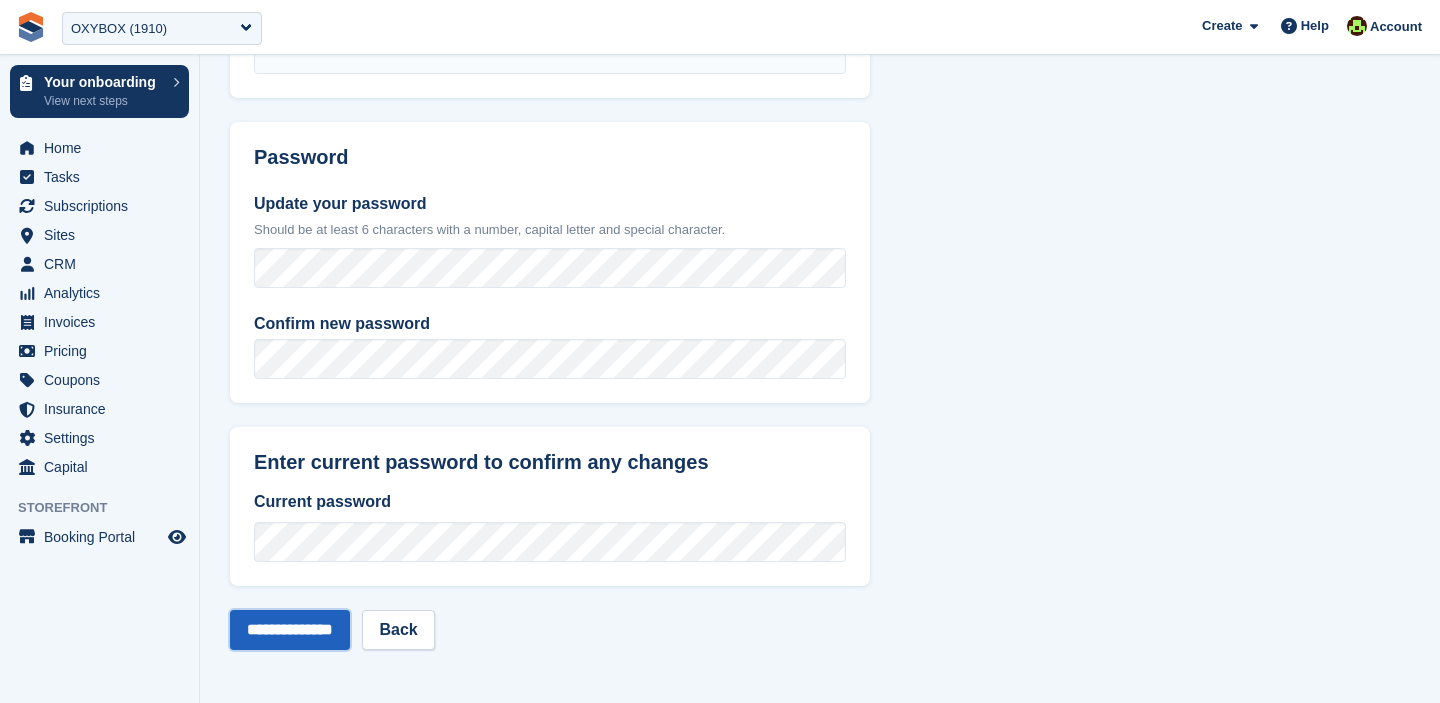 click on "**********" at bounding box center [290, 630] 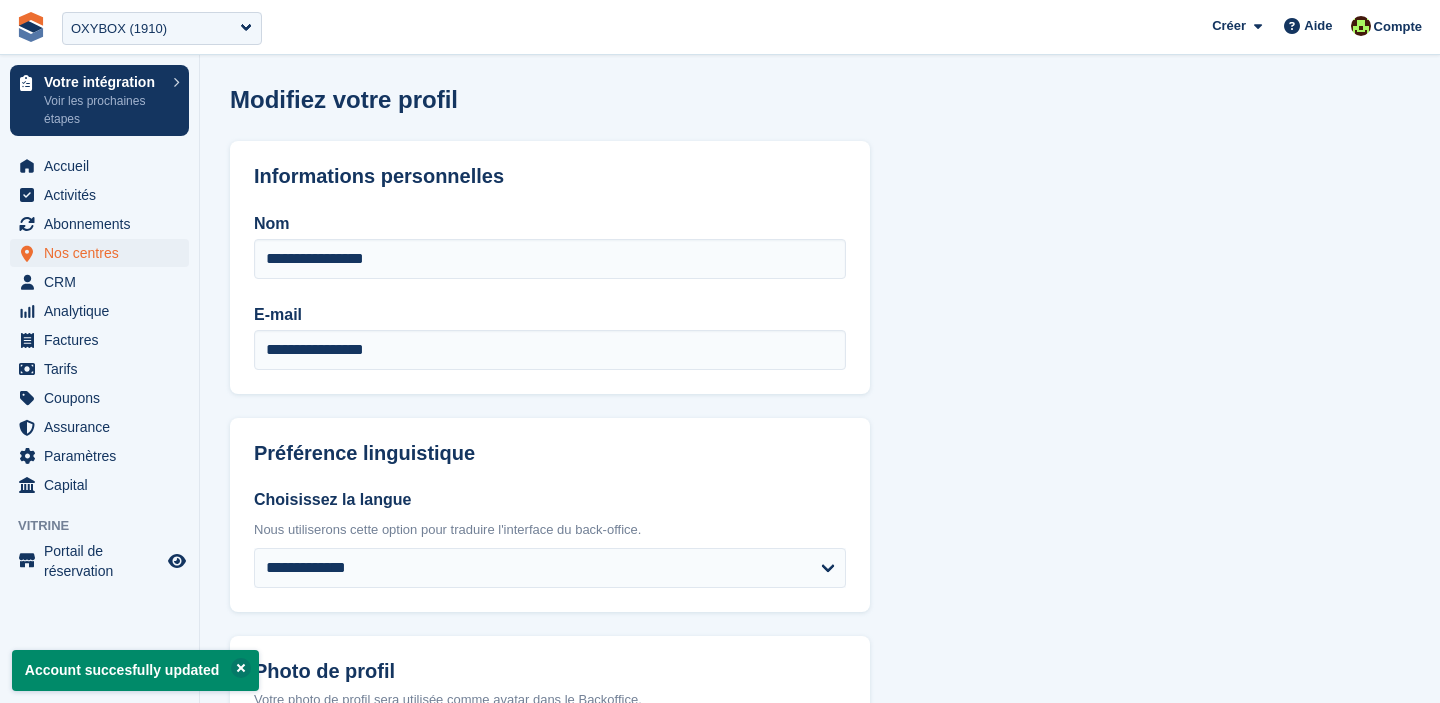 scroll, scrollTop: 0, scrollLeft: 0, axis: both 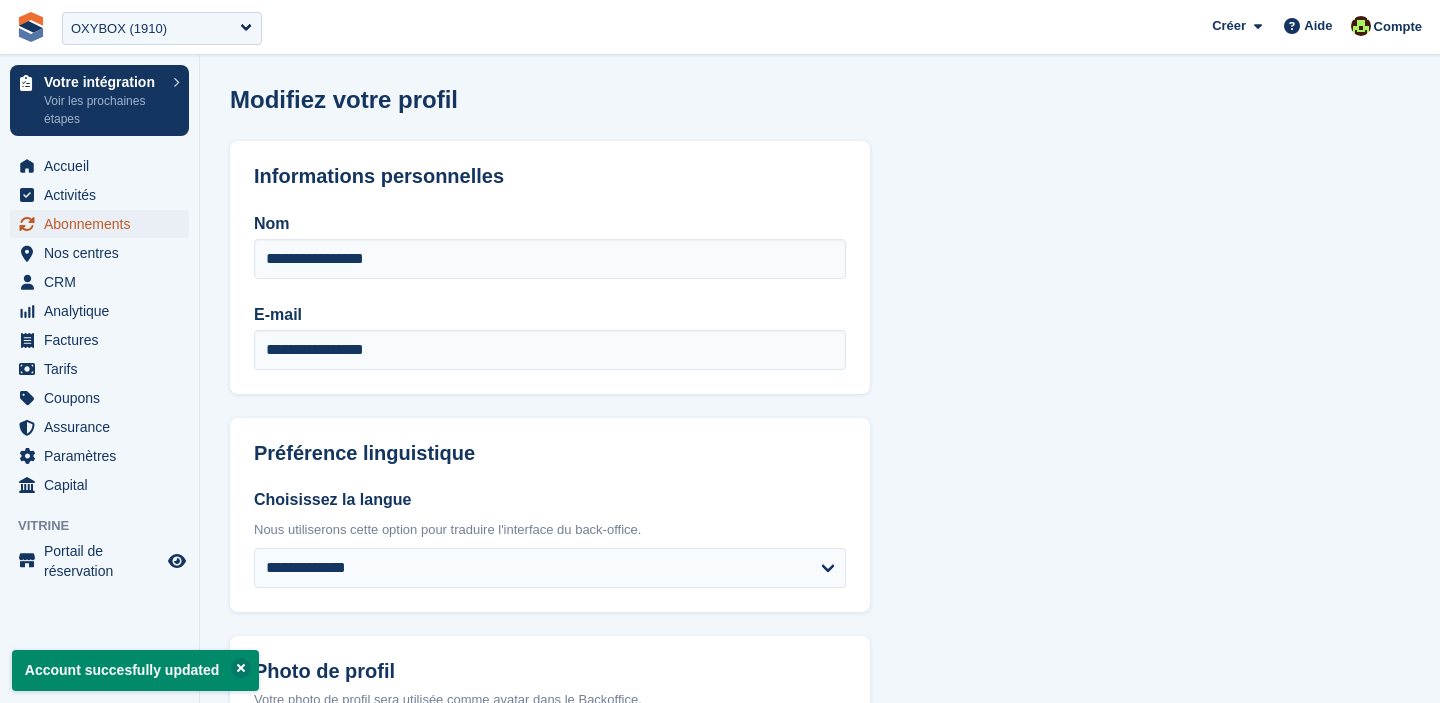click on "Abonnements" at bounding box center (104, 224) 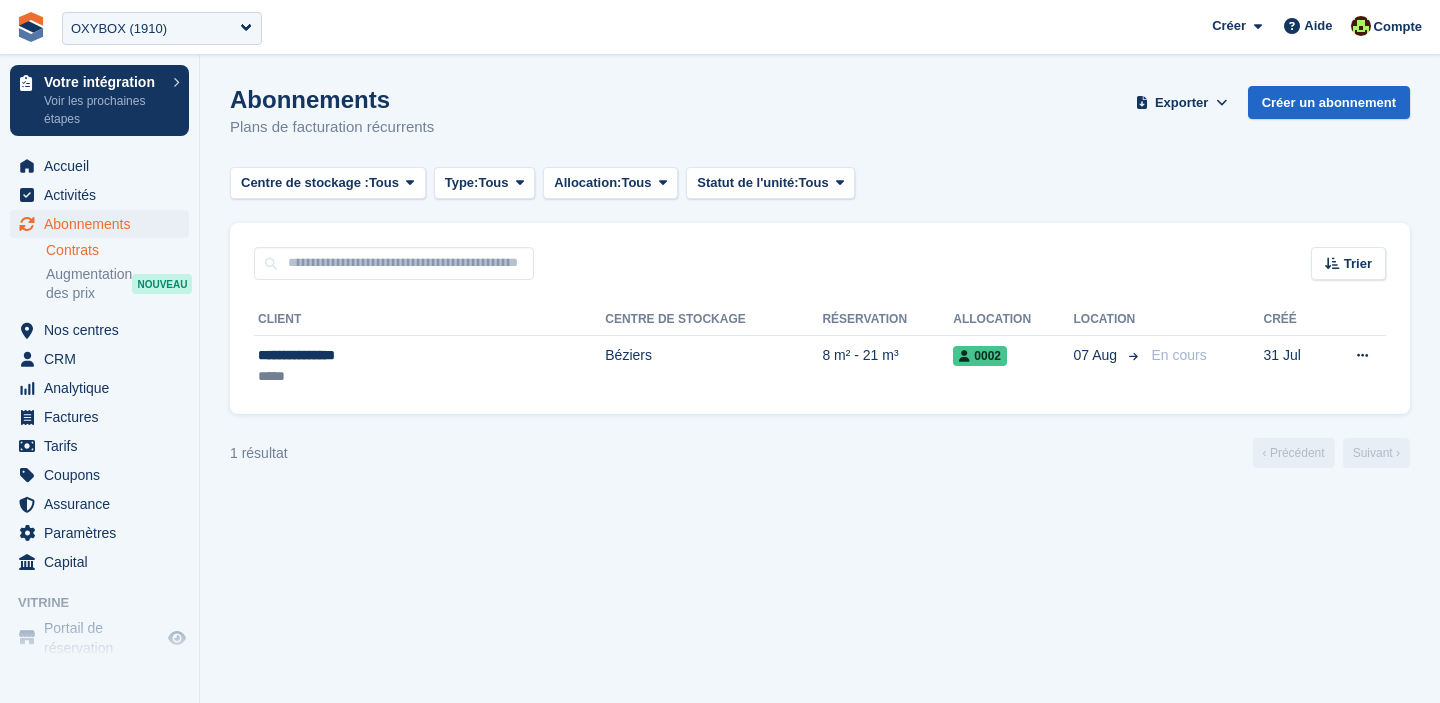 click on "Contrats" at bounding box center (117, 250) 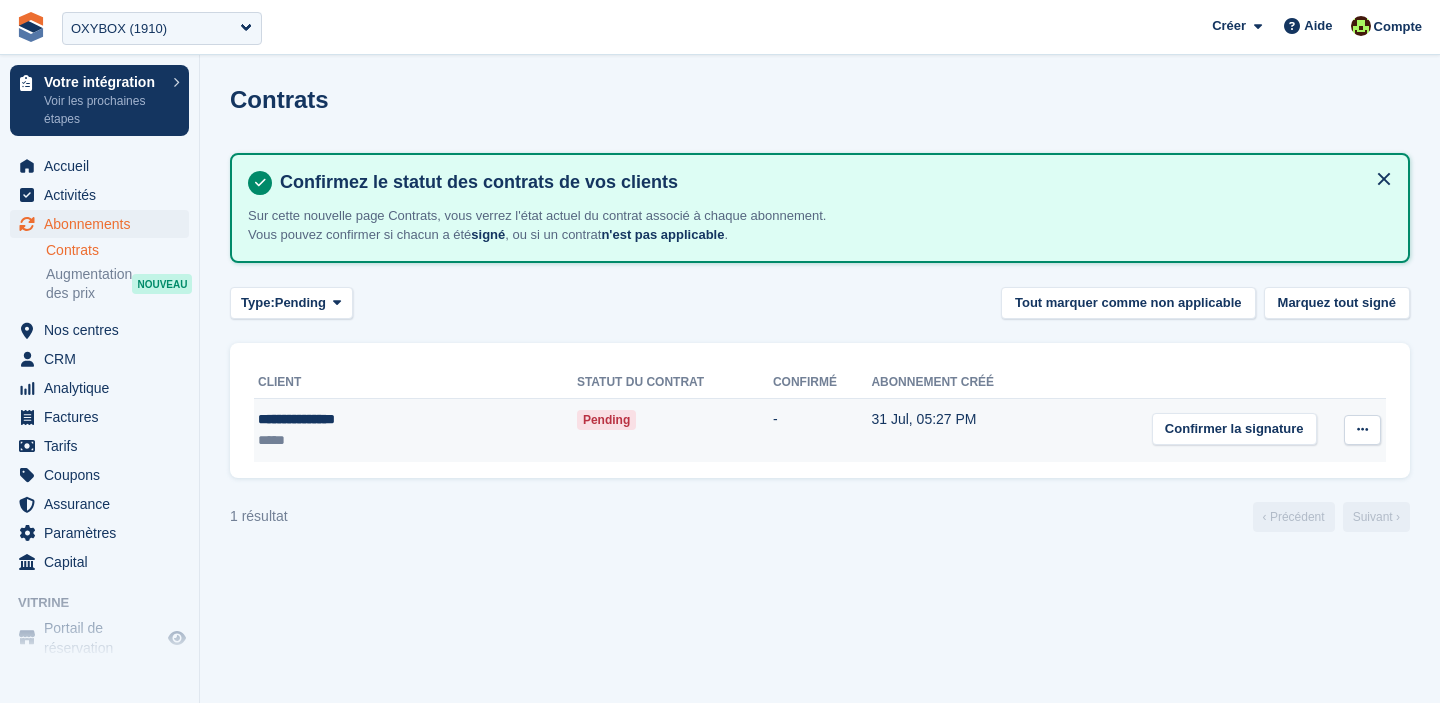click at bounding box center (1362, 430) 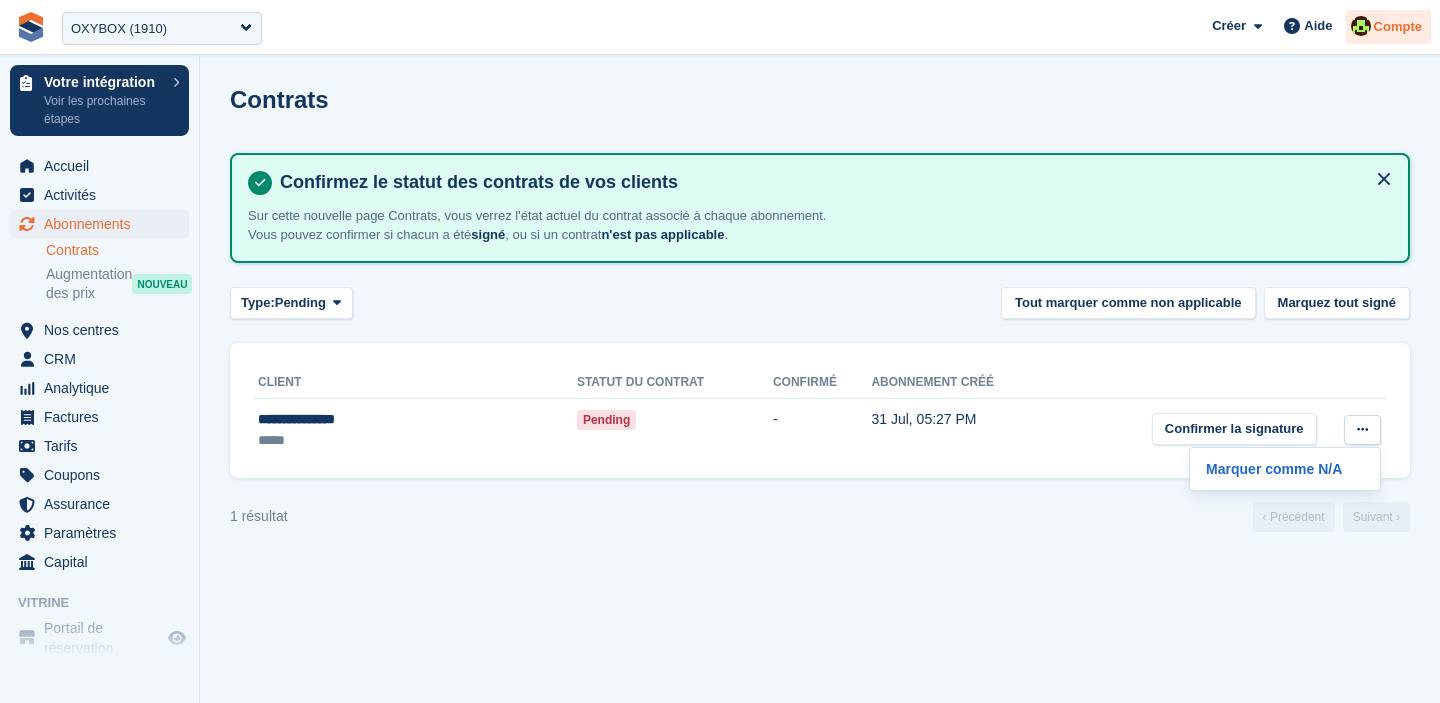 click on "Compte" at bounding box center (1398, 27) 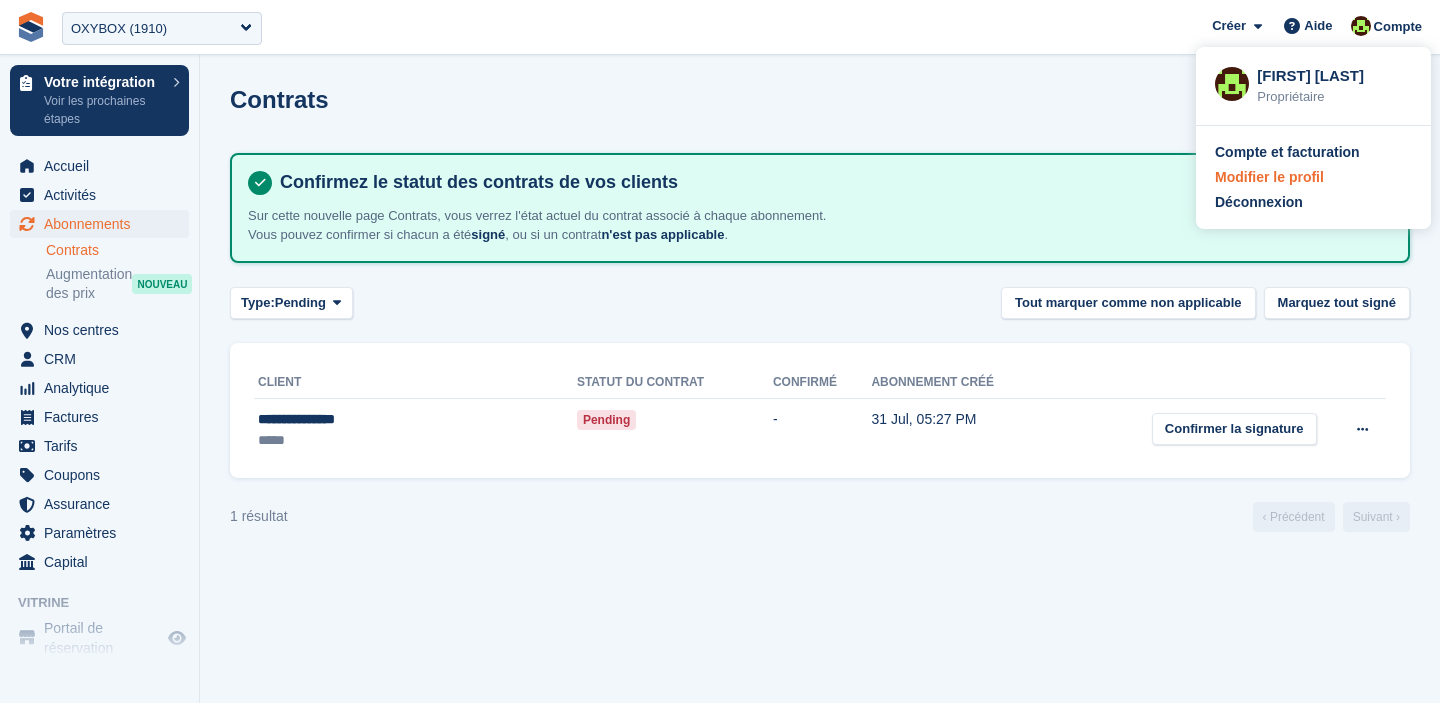 click on "Modifier le profil" at bounding box center [1269, 177] 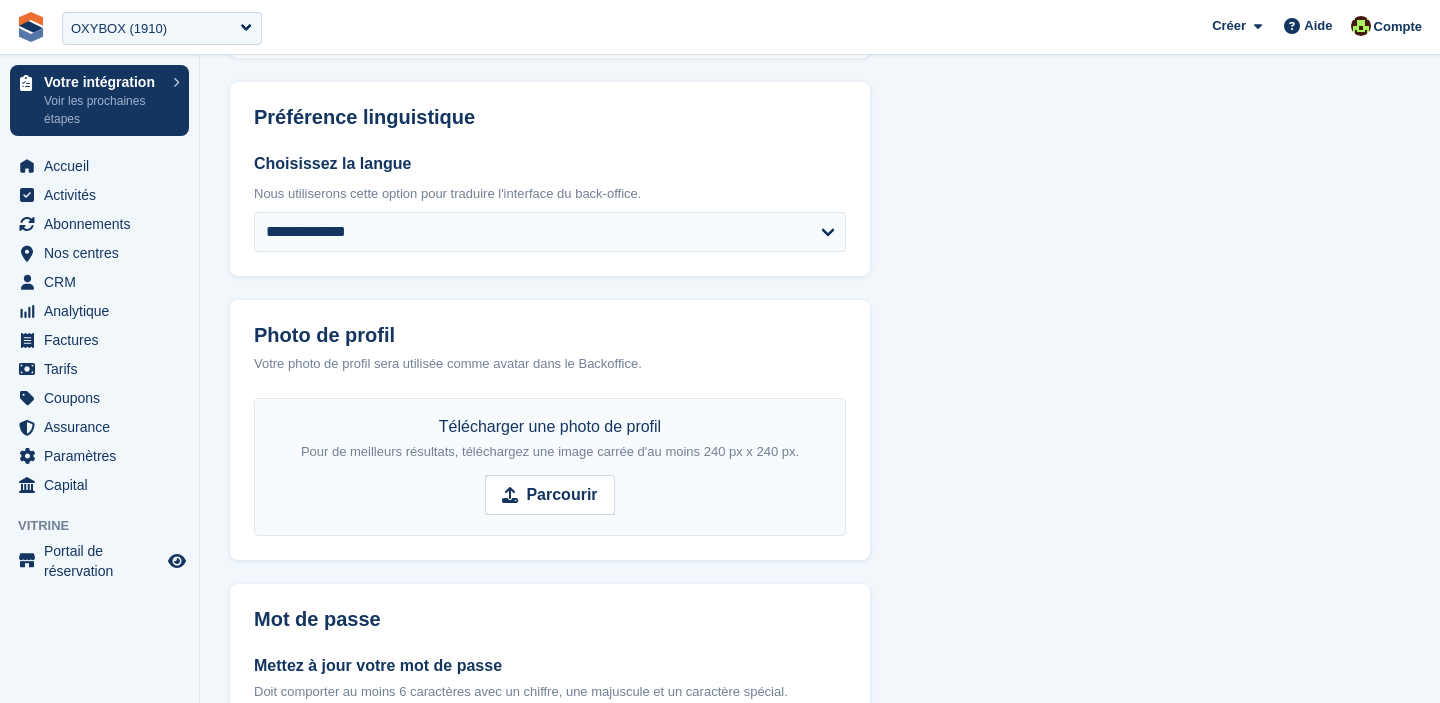 scroll, scrollTop: 300, scrollLeft: 0, axis: vertical 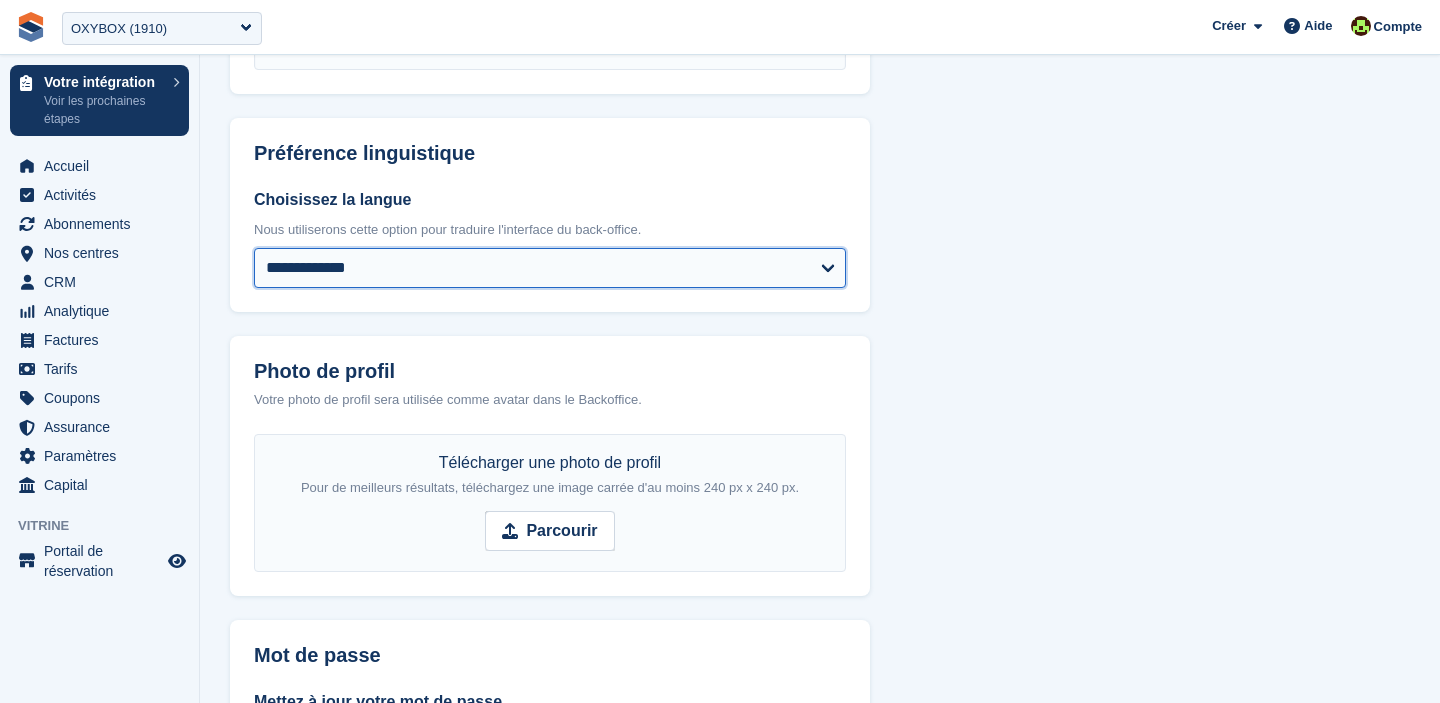 click on "**********" at bounding box center (550, 268) 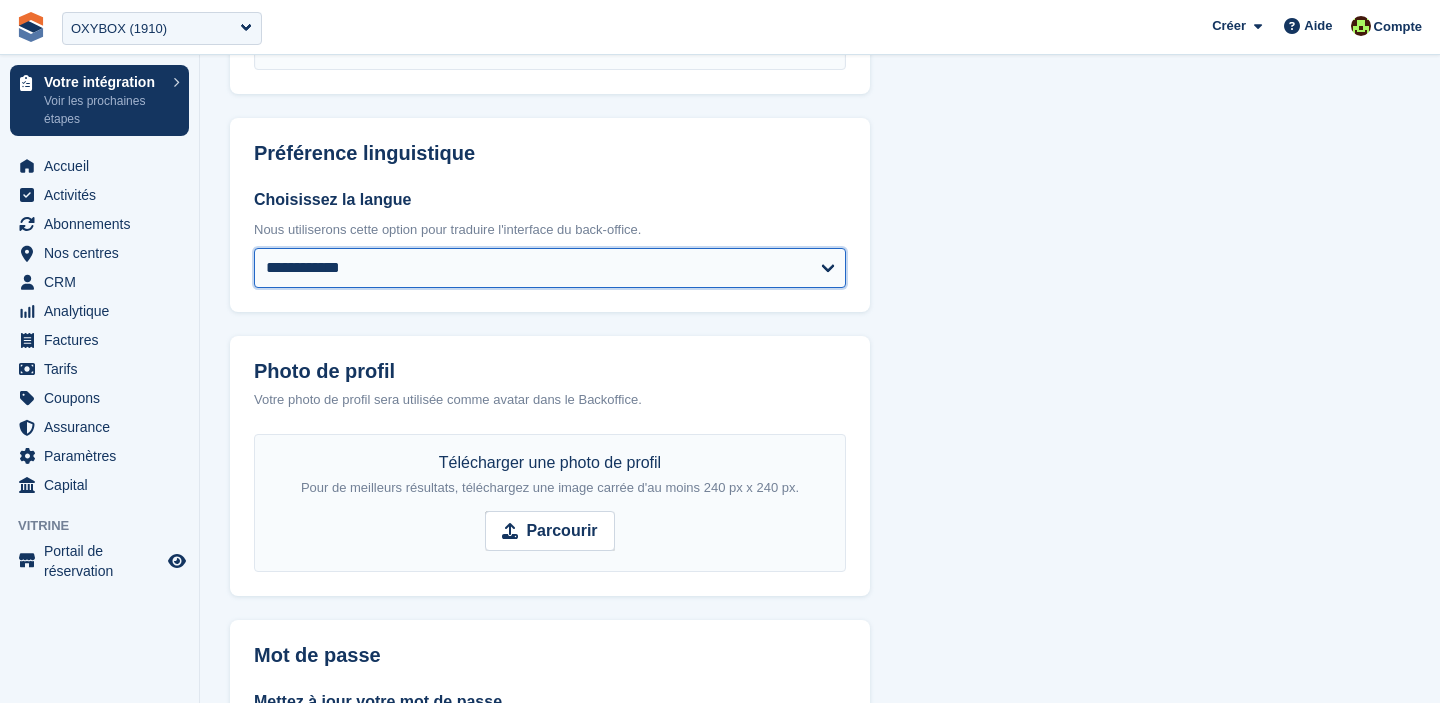 scroll, scrollTop: 821, scrollLeft: 0, axis: vertical 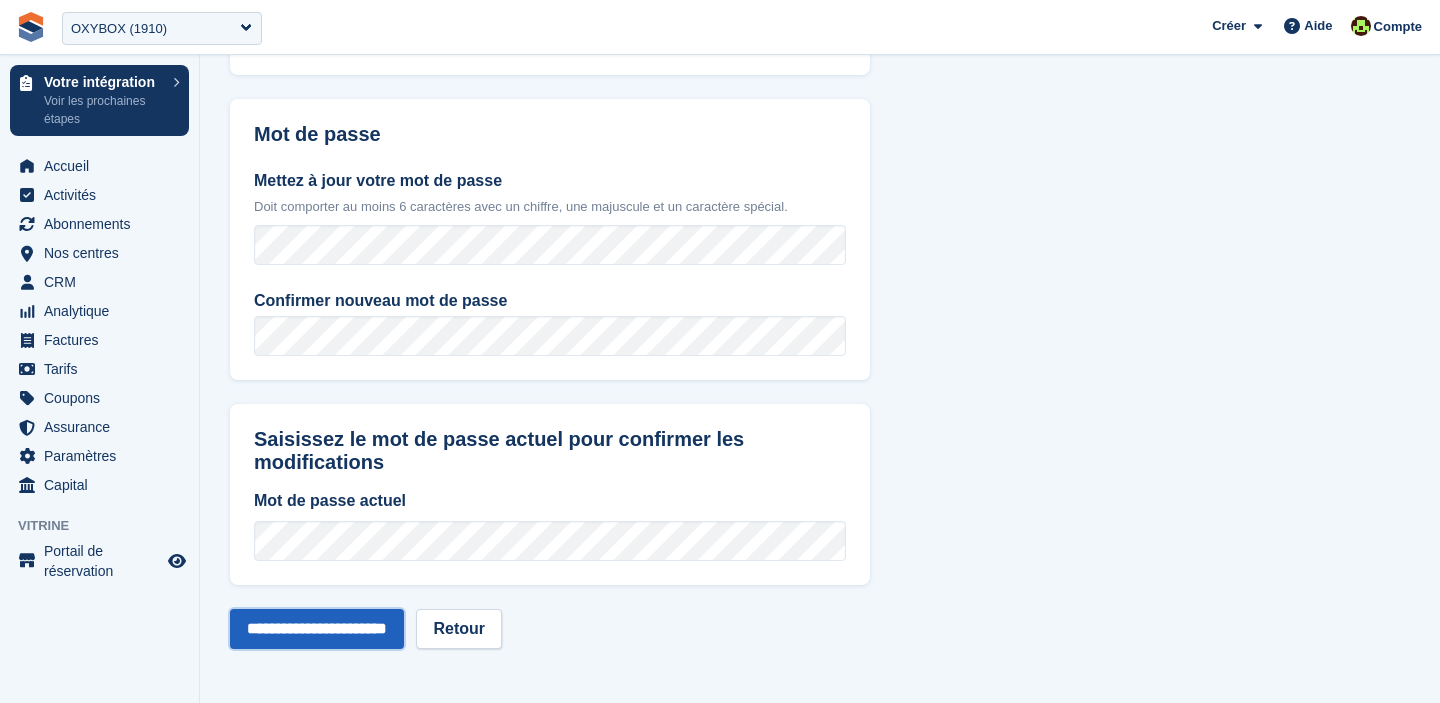 click on "**********" at bounding box center (317, 629) 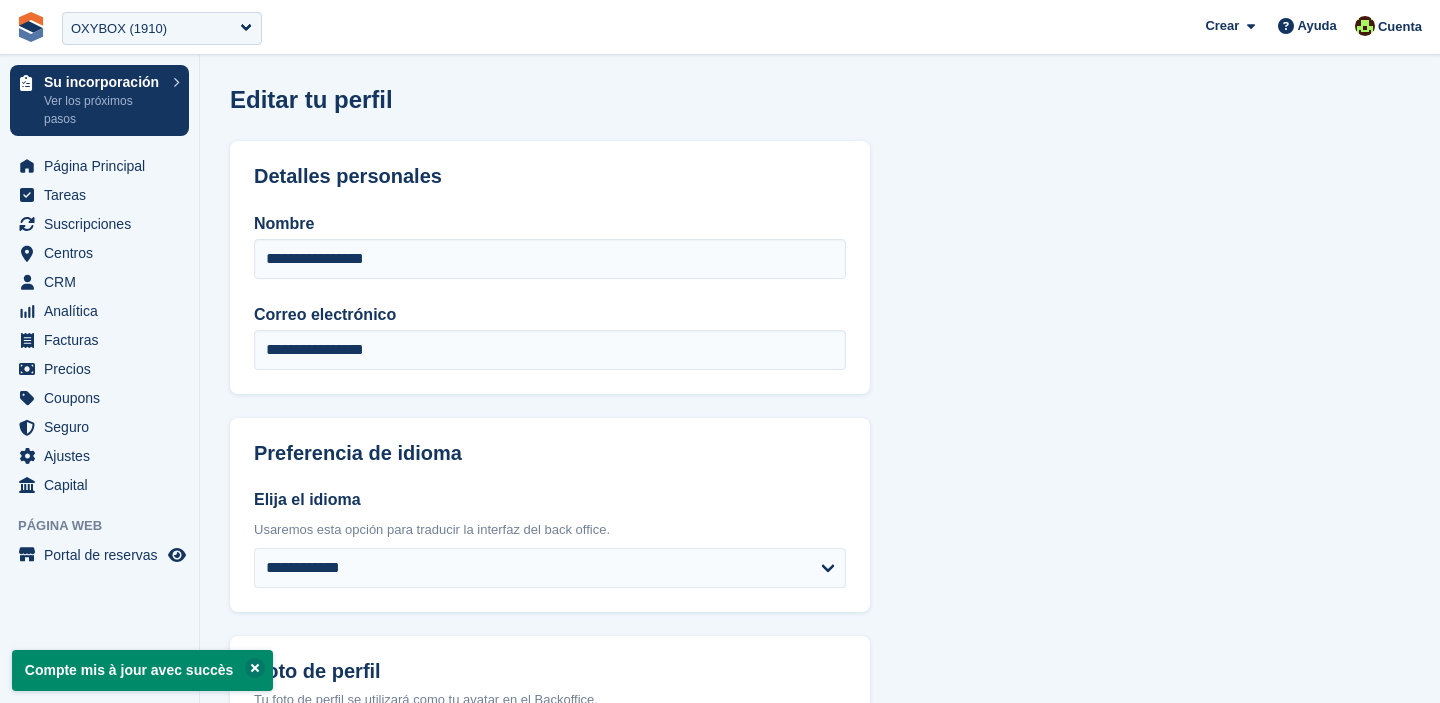 scroll, scrollTop: 0, scrollLeft: 0, axis: both 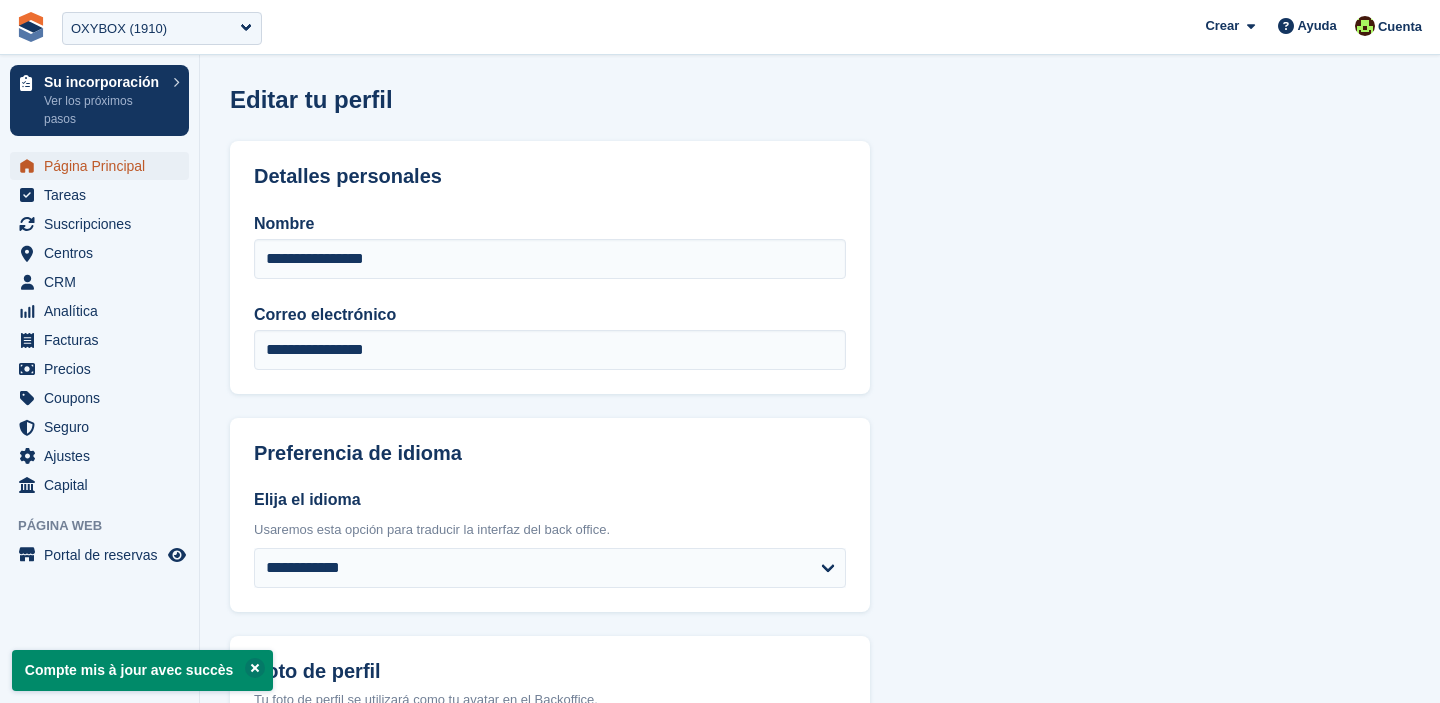 click on "Página Principal" at bounding box center [104, 166] 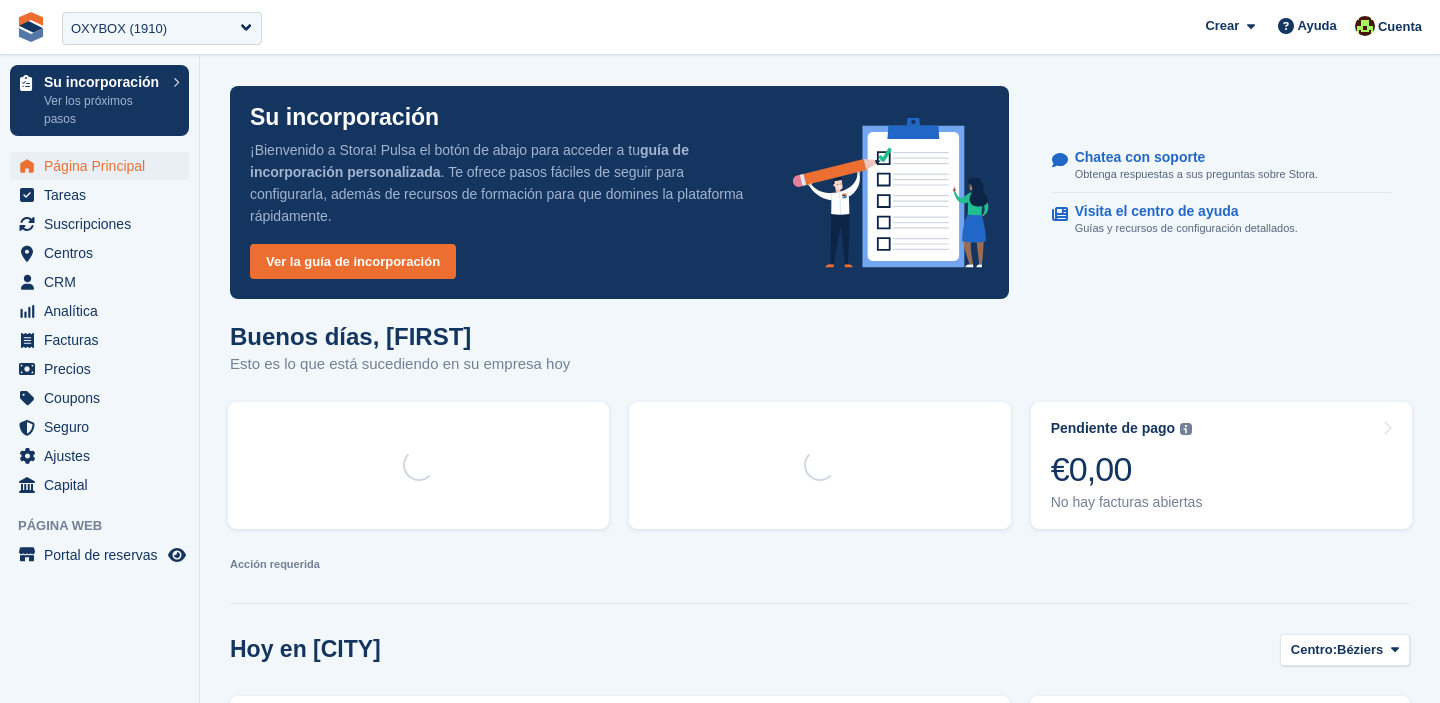 scroll, scrollTop: 0, scrollLeft: 0, axis: both 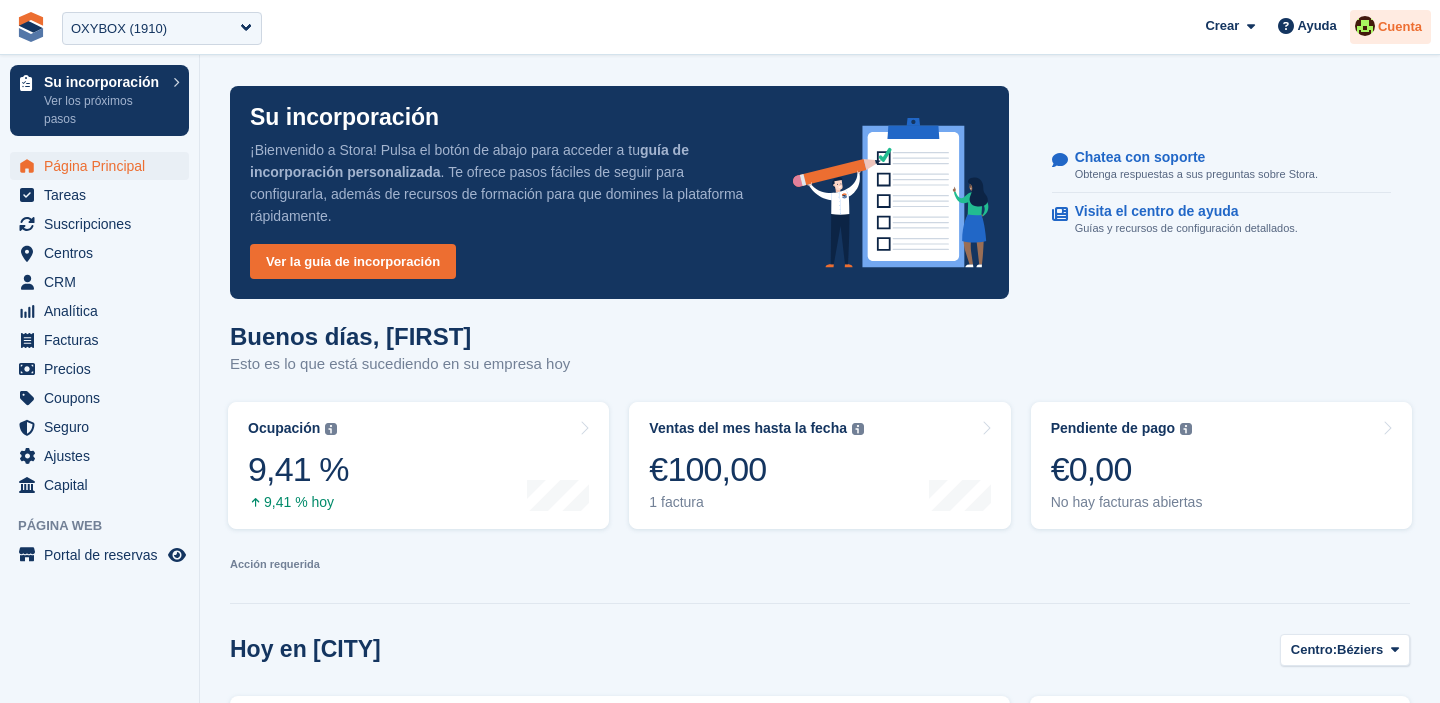 click on "Cuenta" at bounding box center (1400, 27) 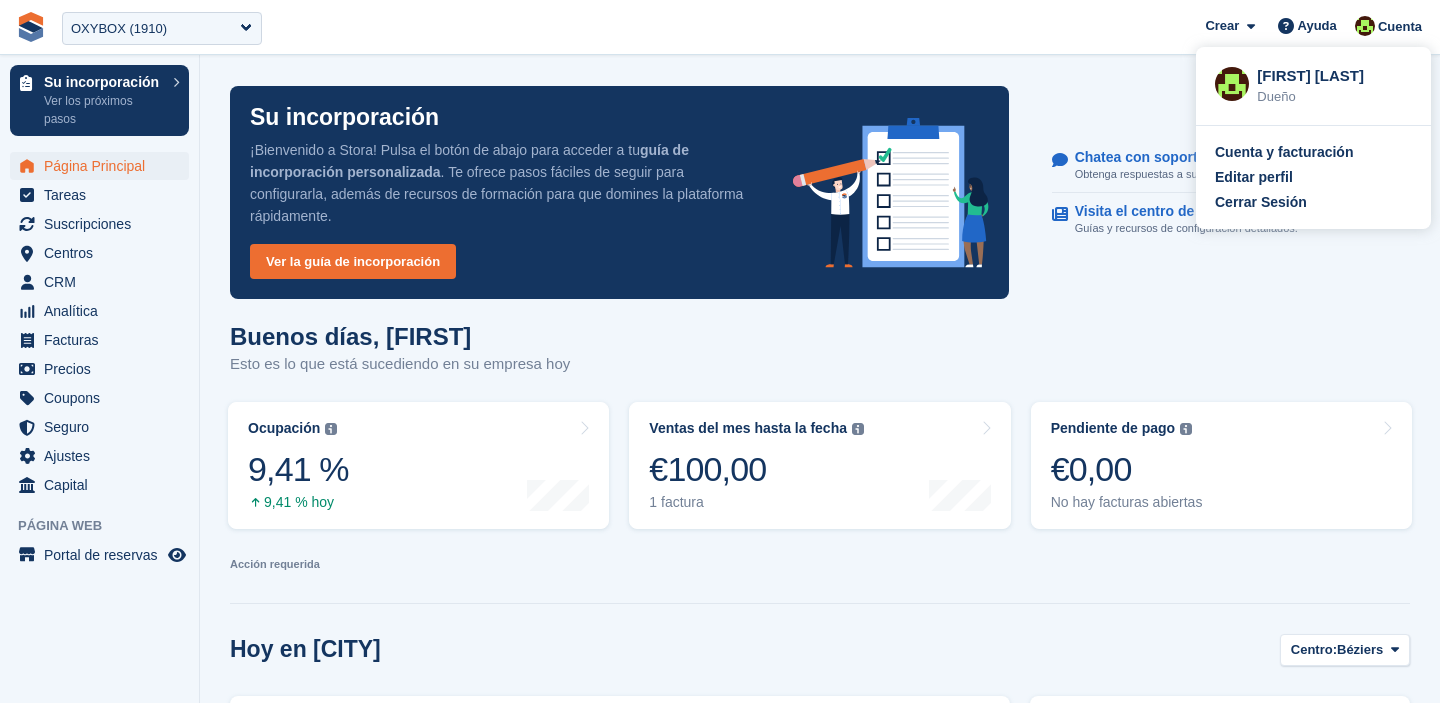 click on "Cuenta y facturación
Editar perfil
Cerrar Sesión" at bounding box center (1313, 177) 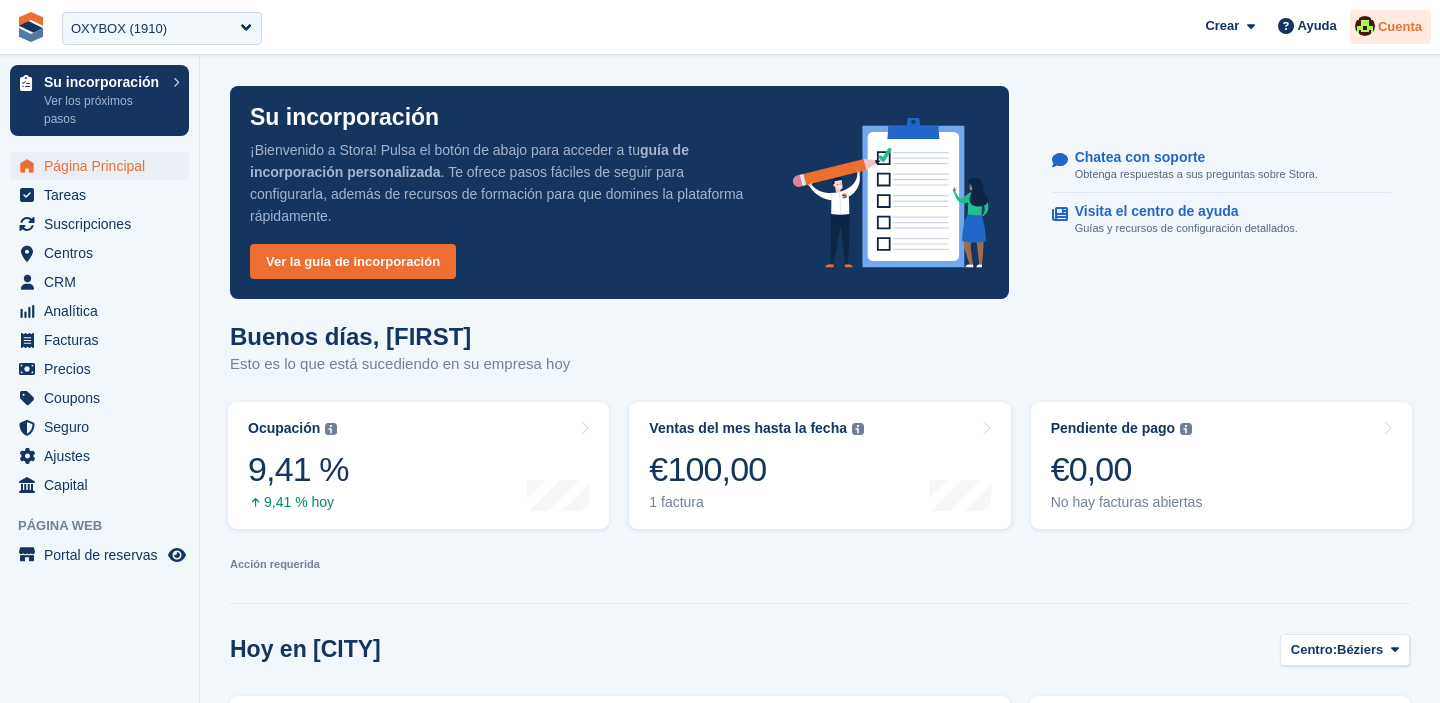 click on "Cuenta" at bounding box center [1390, 27] 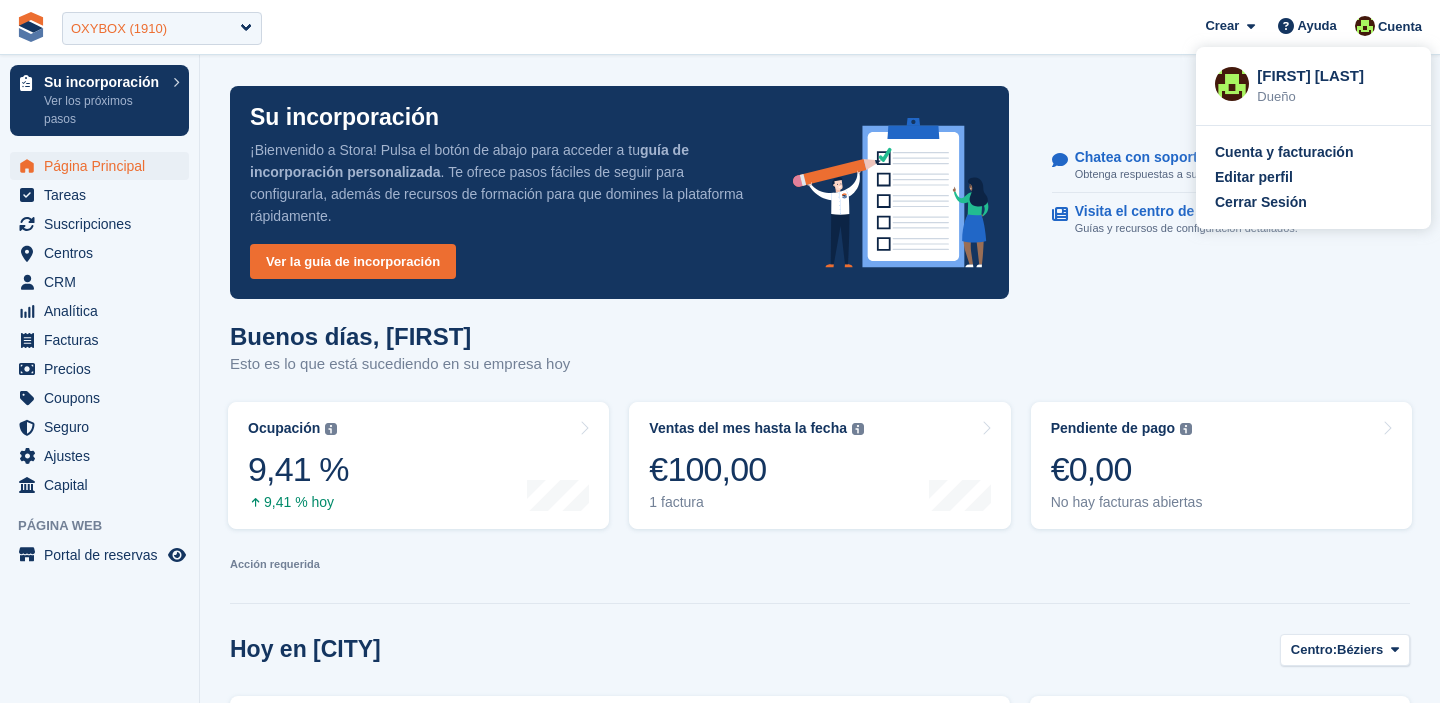 click on "OXYBOX (1910)" at bounding box center (119, 29) 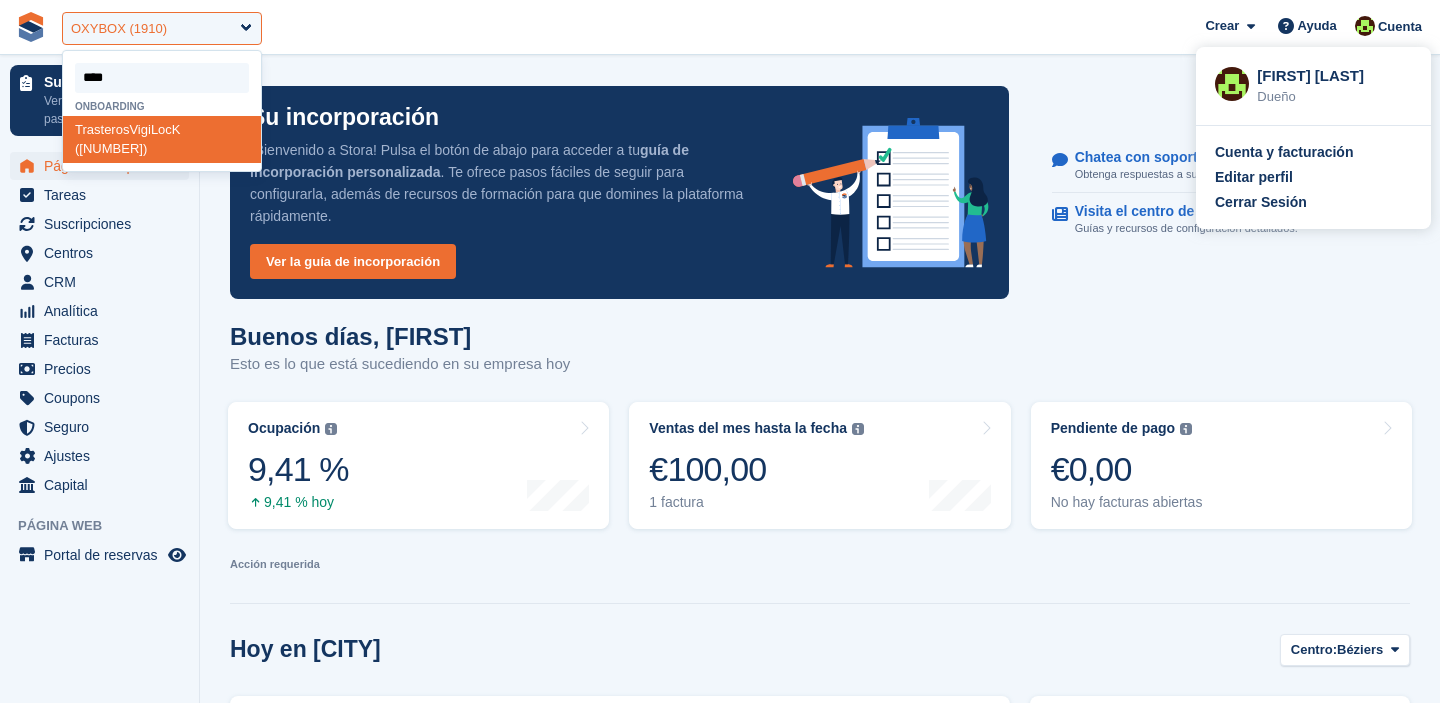 type on "*****" 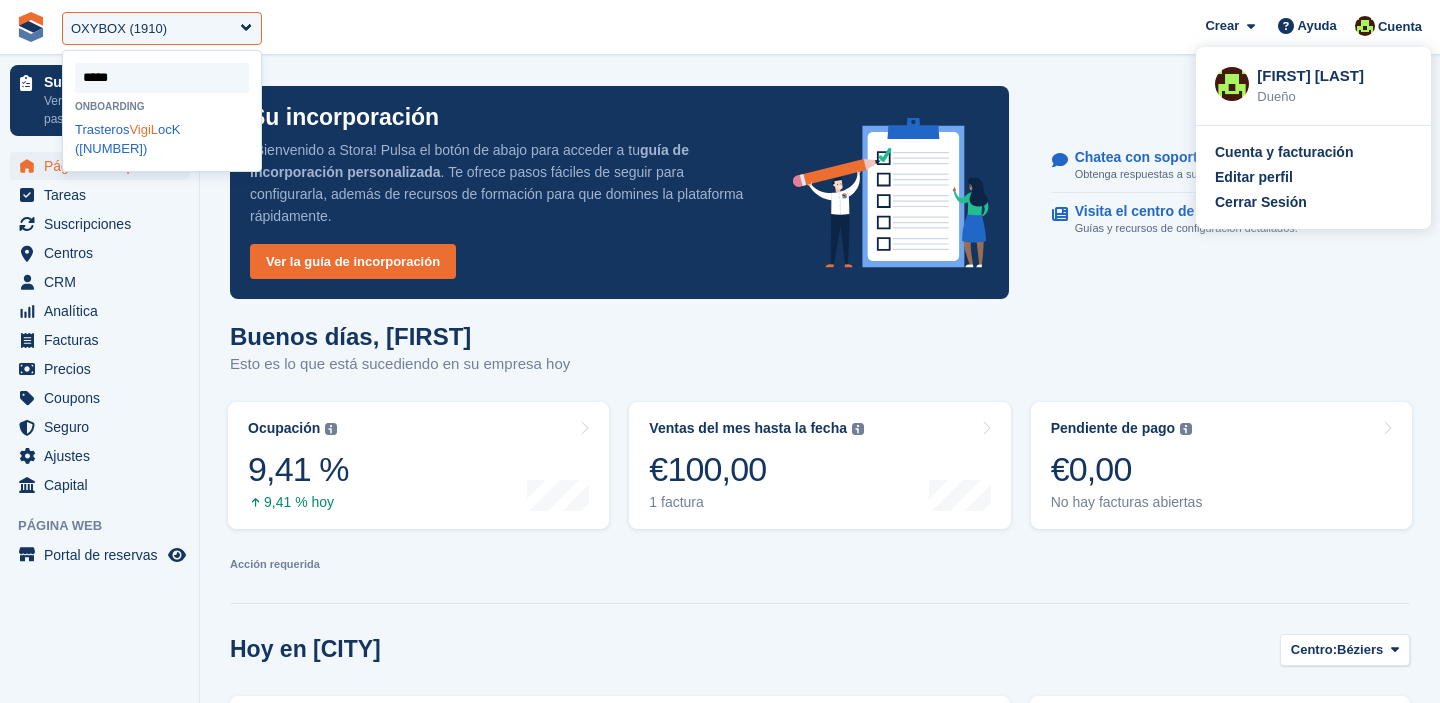 click on "VigiL" at bounding box center (143, 129) 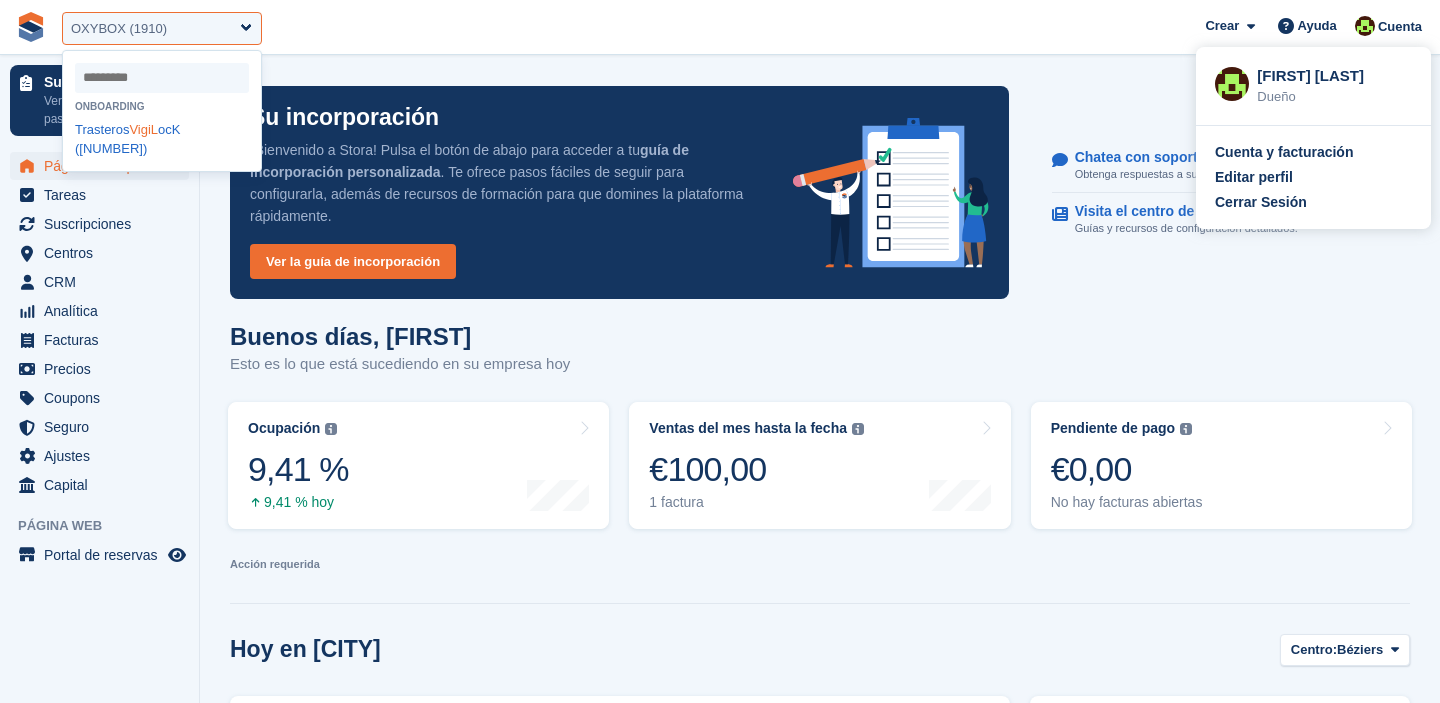 select on "****" 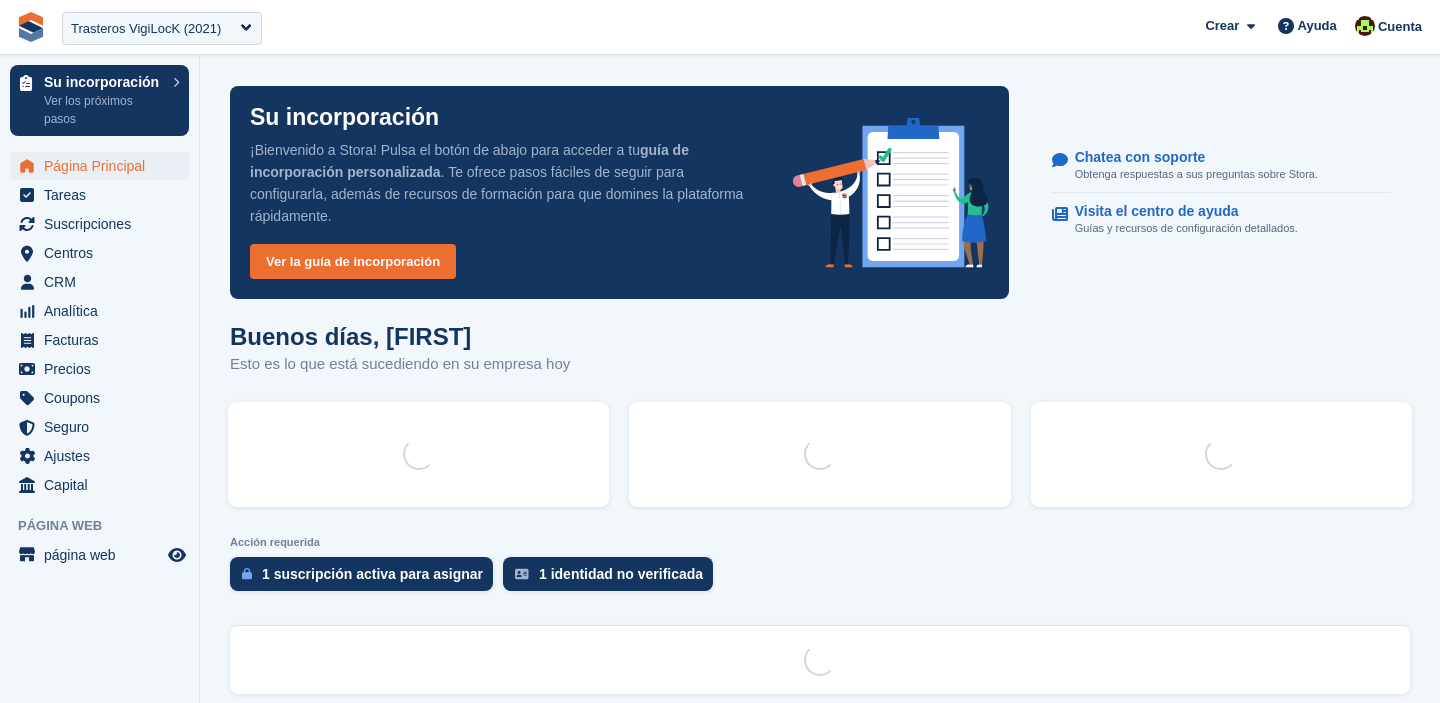 scroll, scrollTop: 0, scrollLeft: 0, axis: both 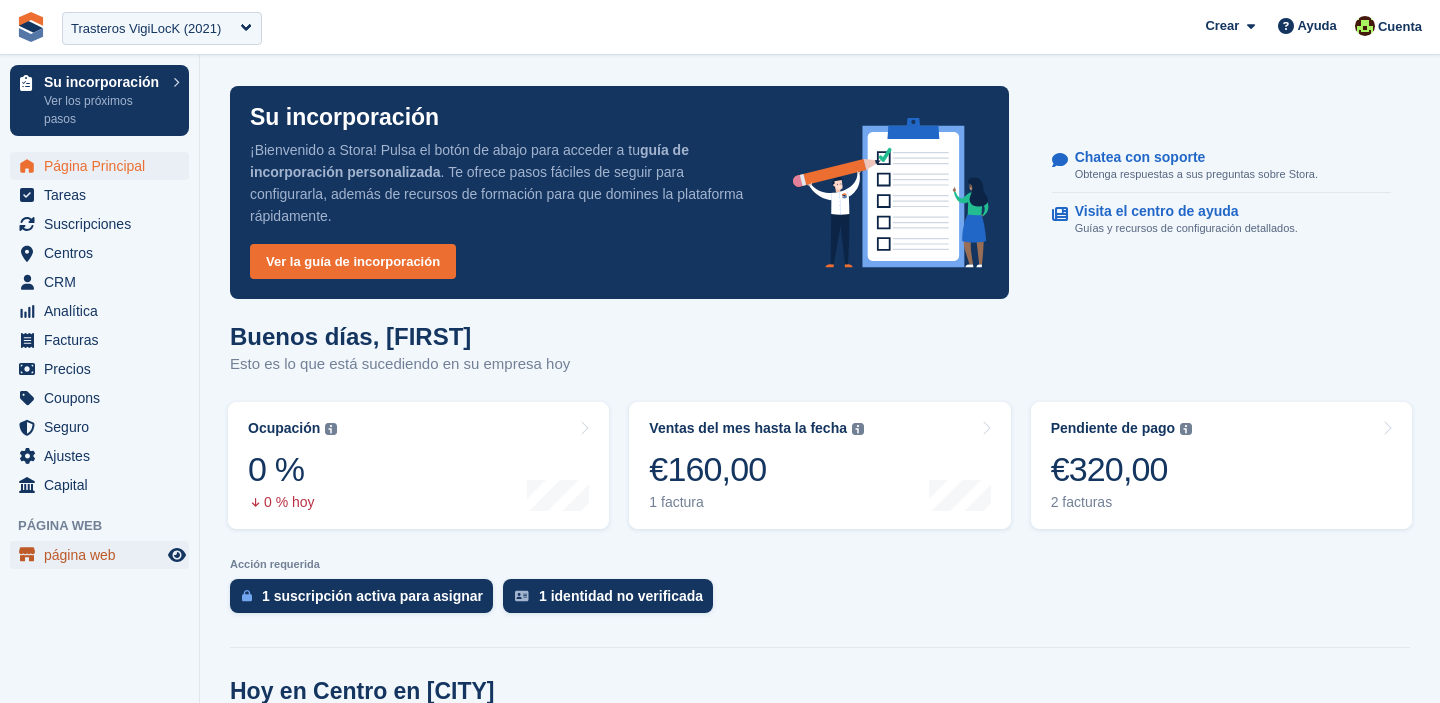 click on "página web" at bounding box center [104, 555] 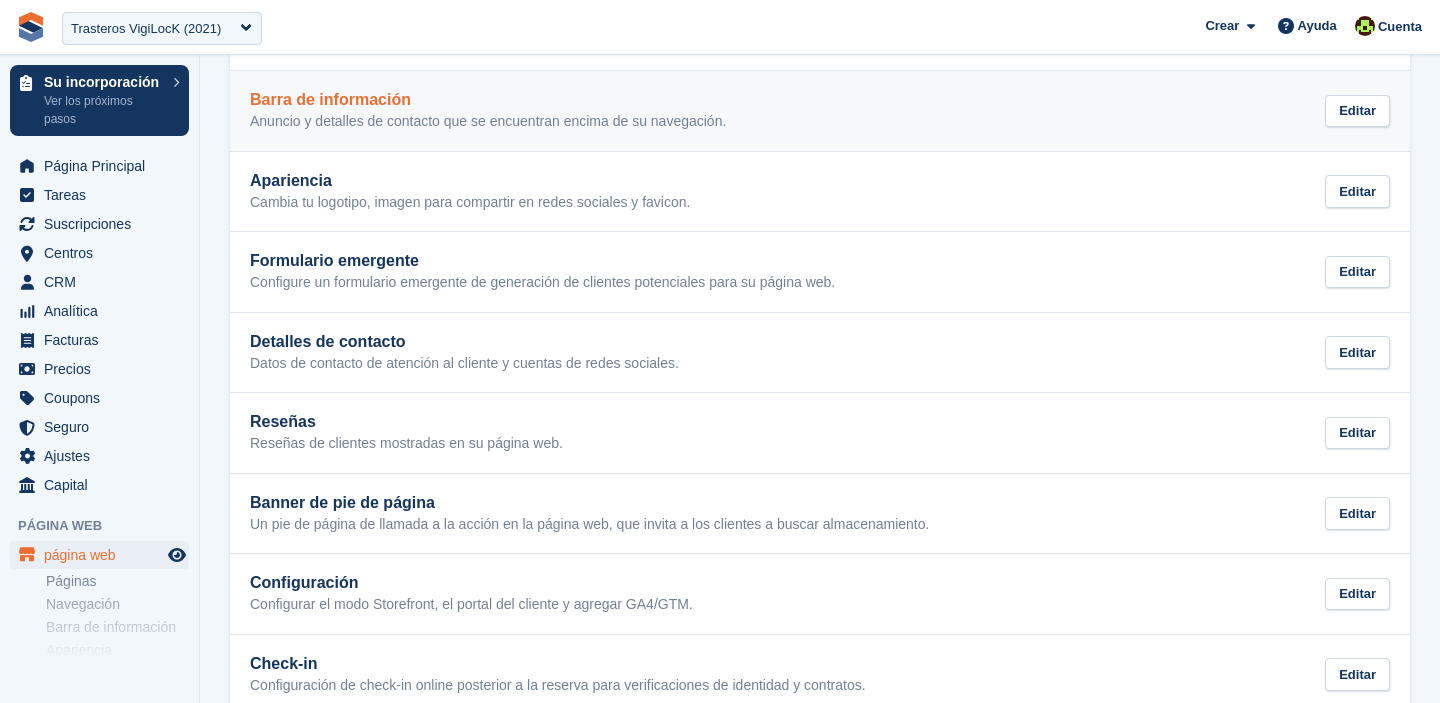 scroll, scrollTop: 554, scrollLeft: 0, axis: vertical 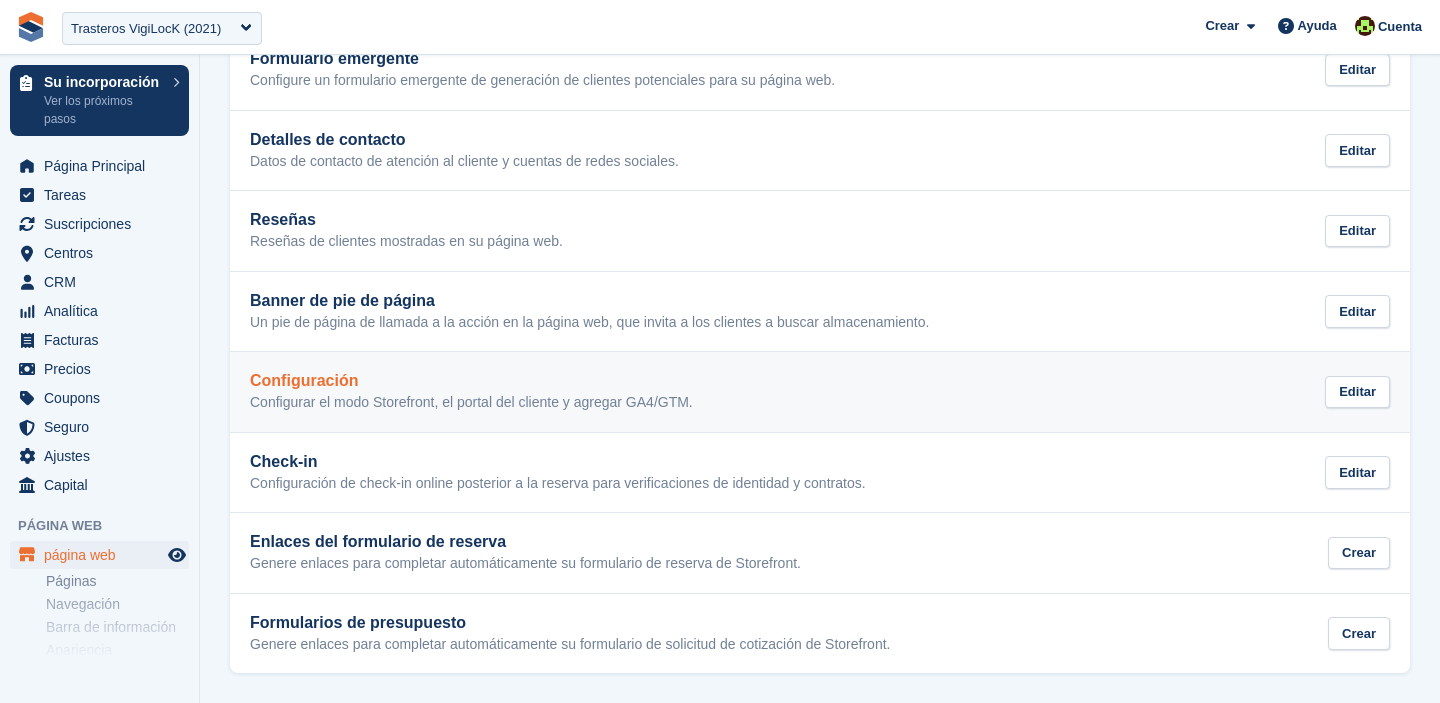 click on "Configuración
Configurar el modo Storefront, el portal del cliente y agregar GA4/GTM.
Editar" at bounding box center [820, 392] 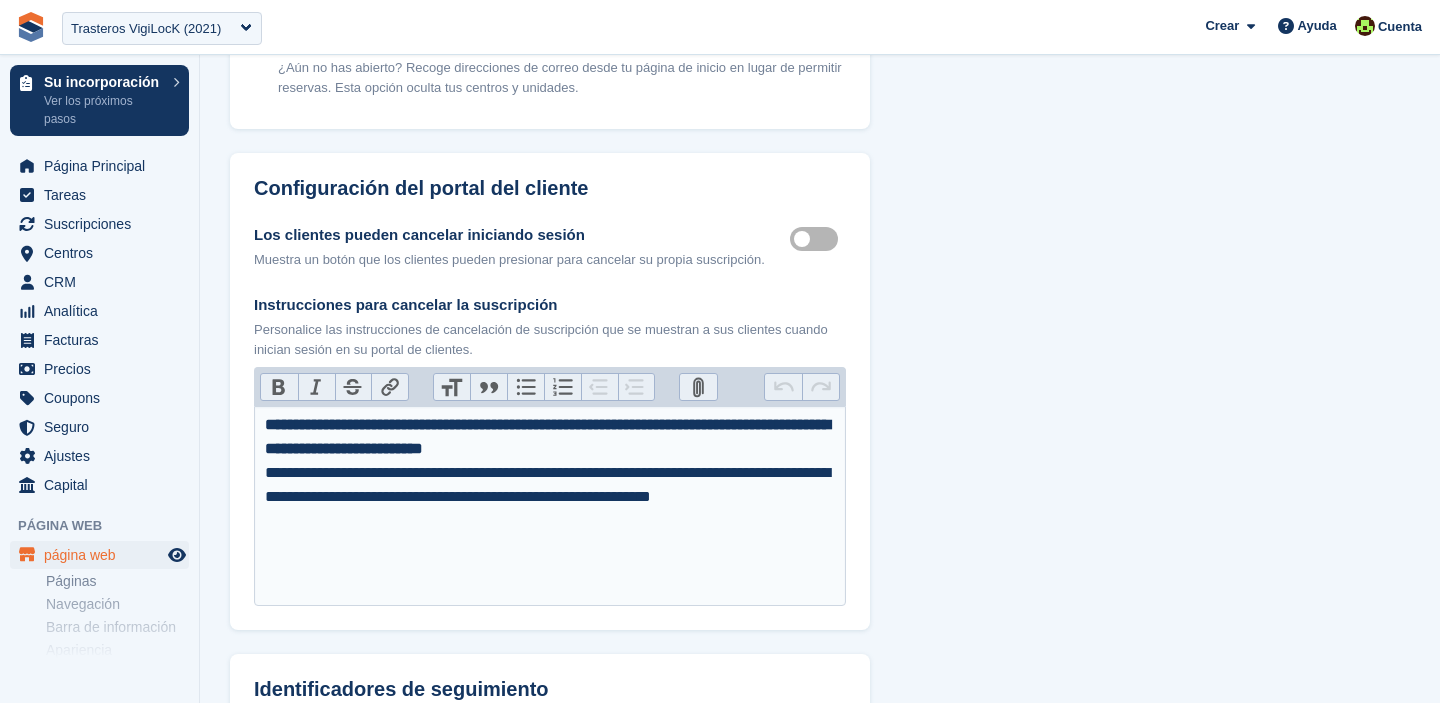 scroll, scrollTop: 0, scrollLeft: 0, axis: both 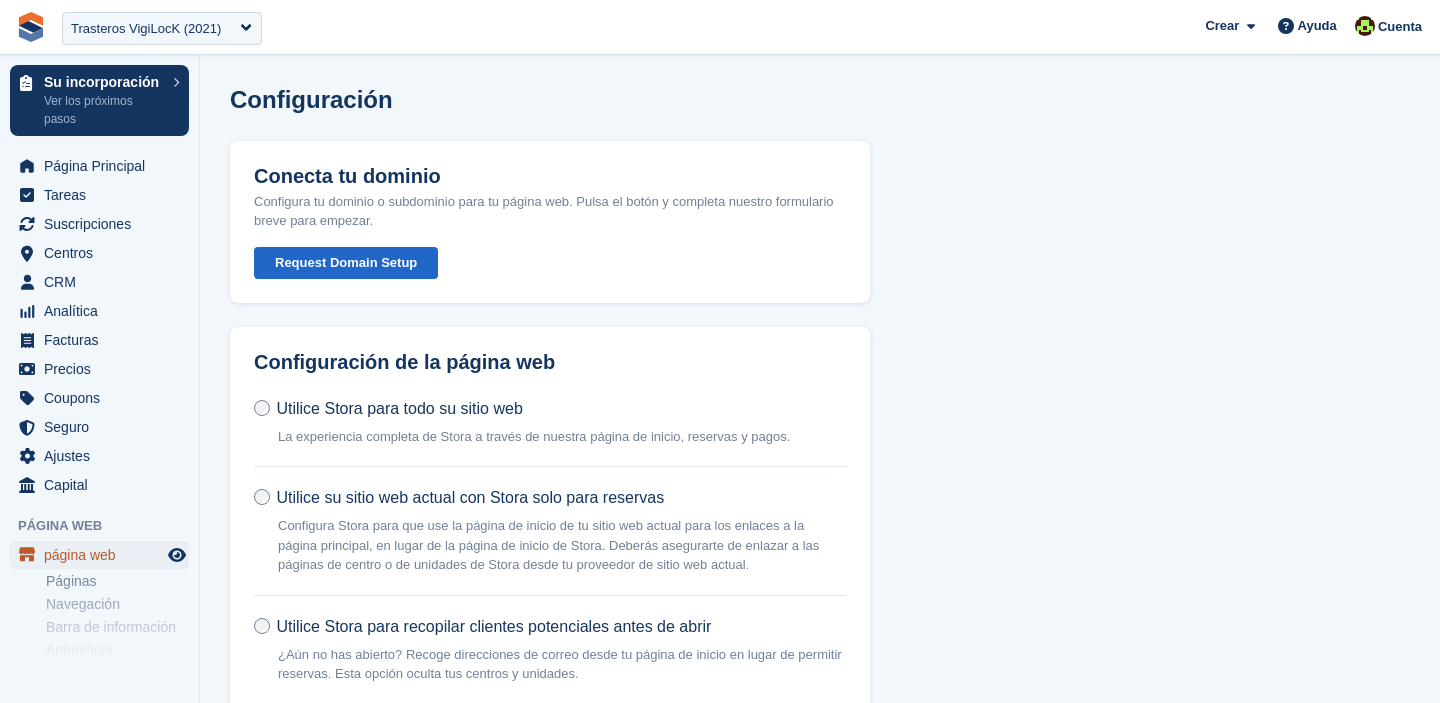 click on "página web" at bounding box center (104, 555) 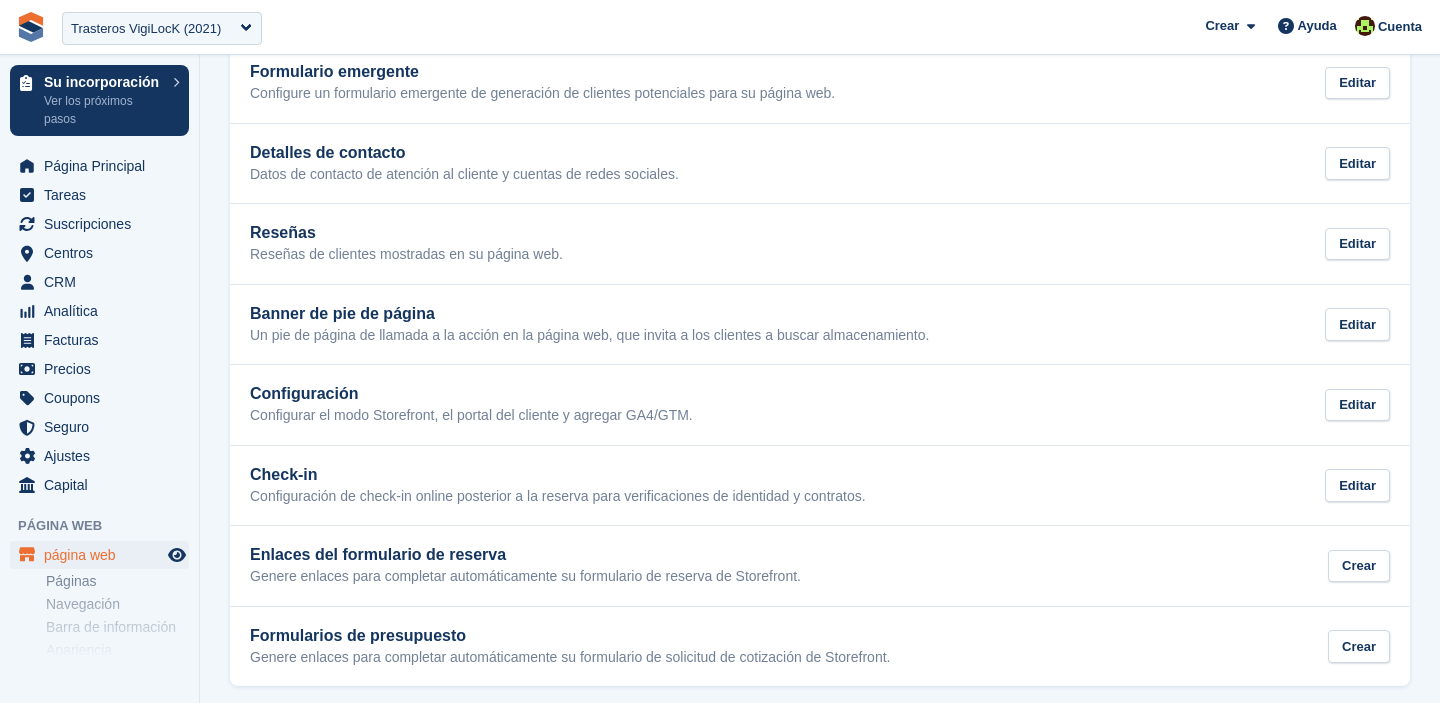 scroll, scrollTop: 554, scrollLeft: 0, axis: vertical 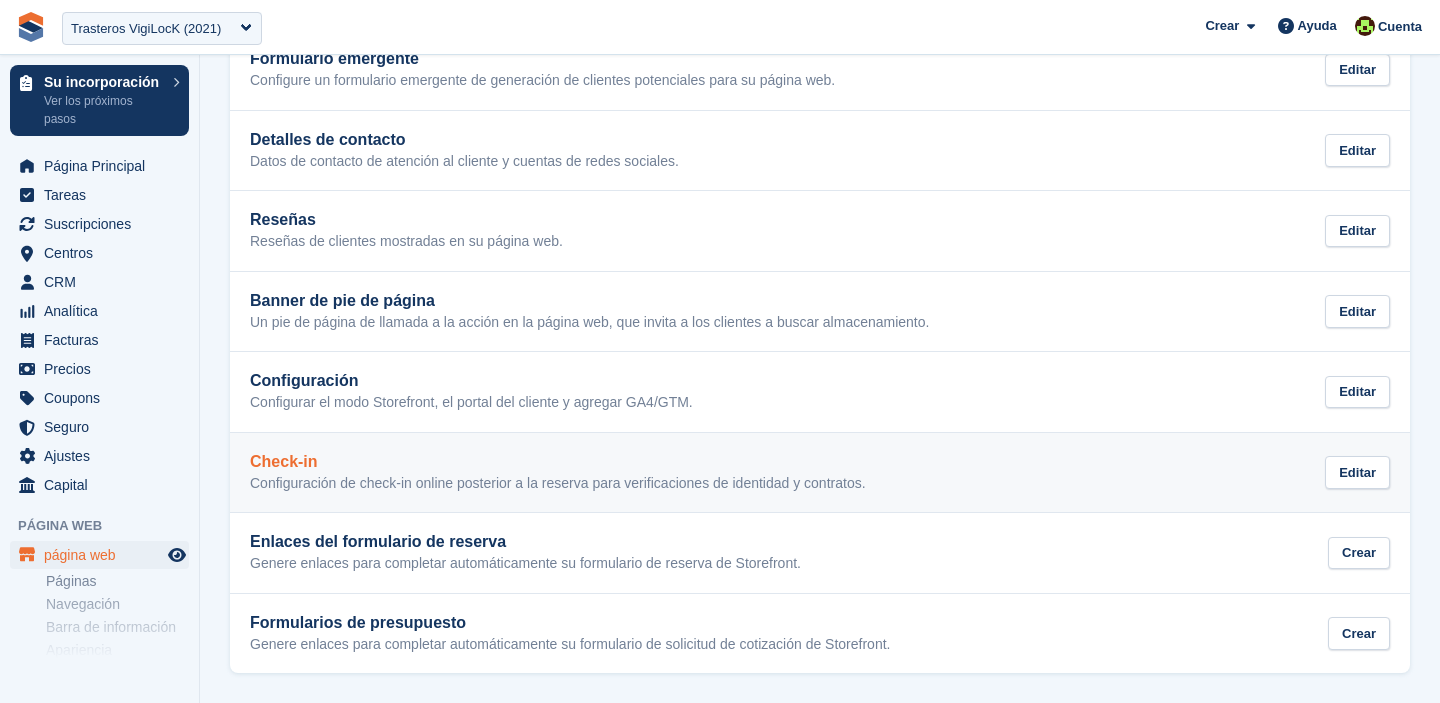 click on "Check-in
Configuración de check-in online posterior a la reserva para verificaciones de identidad y contratos." at bounding box center [558, 473] 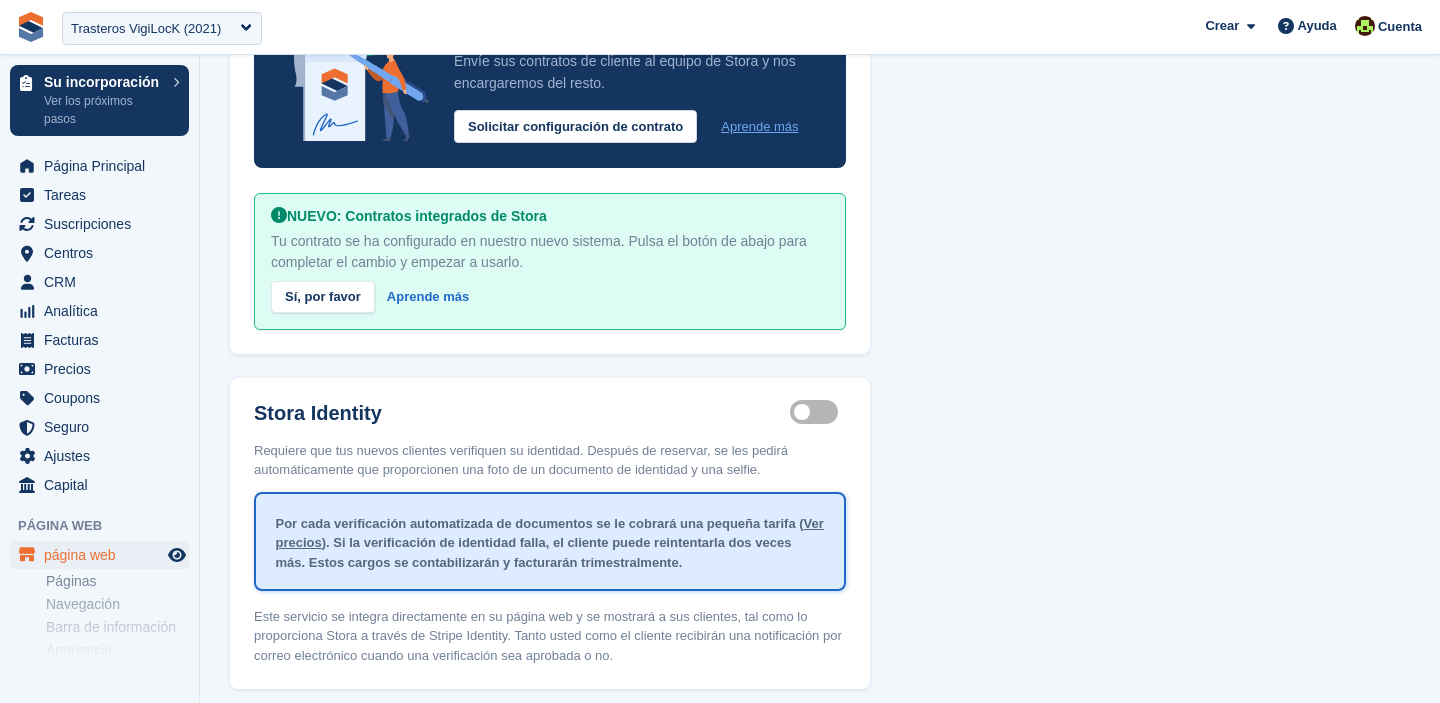 scroll, scrollTop: 464, scrollLeft: 0, axis: vertical 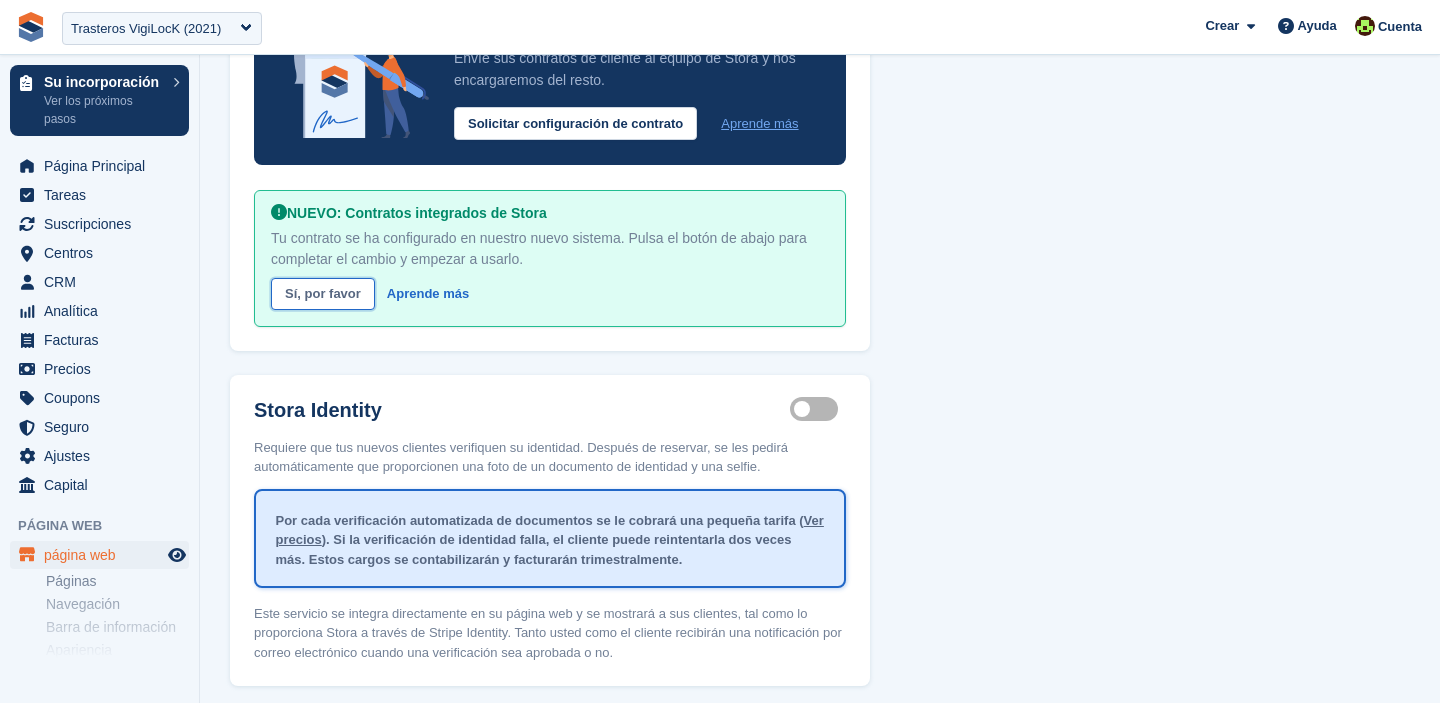 click on "Sí, por favor" at bounding box center (323, 294) 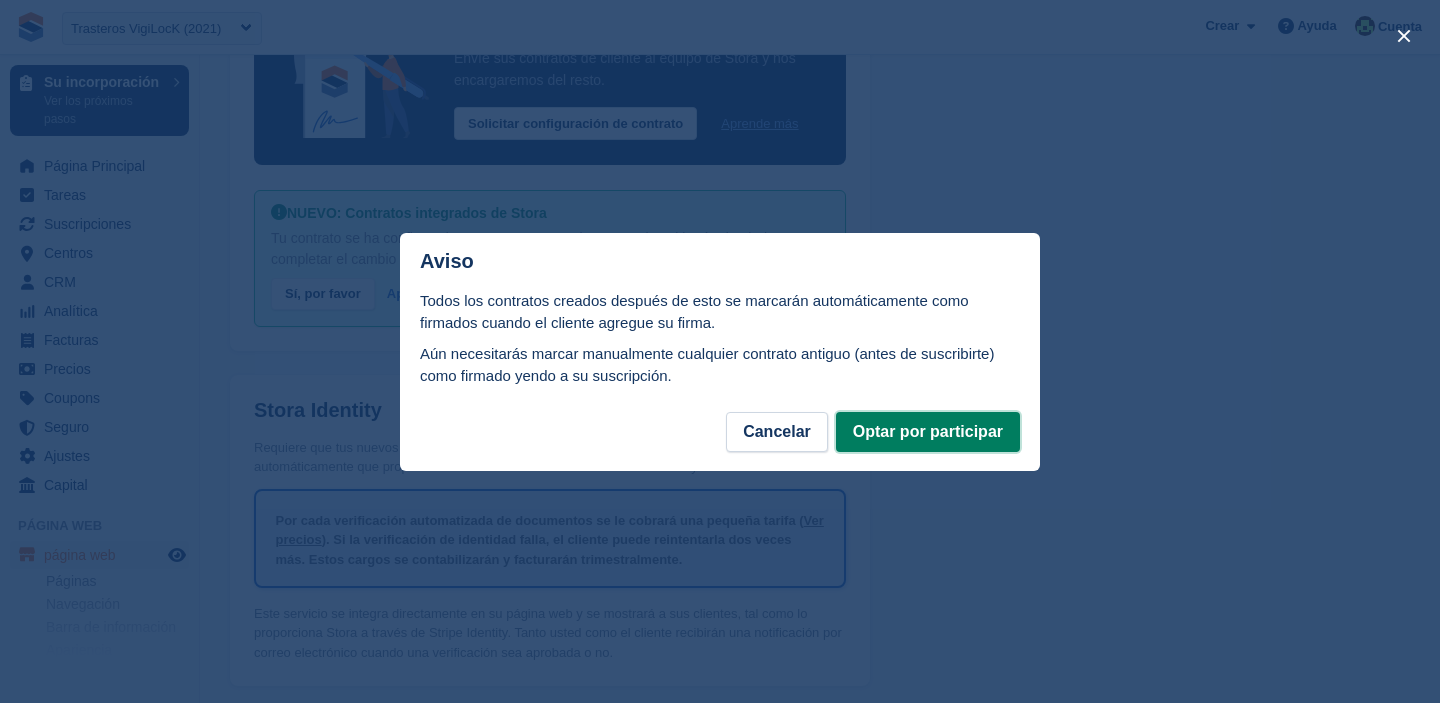 click on "Optar por participar" at bounding box center (928, 432) 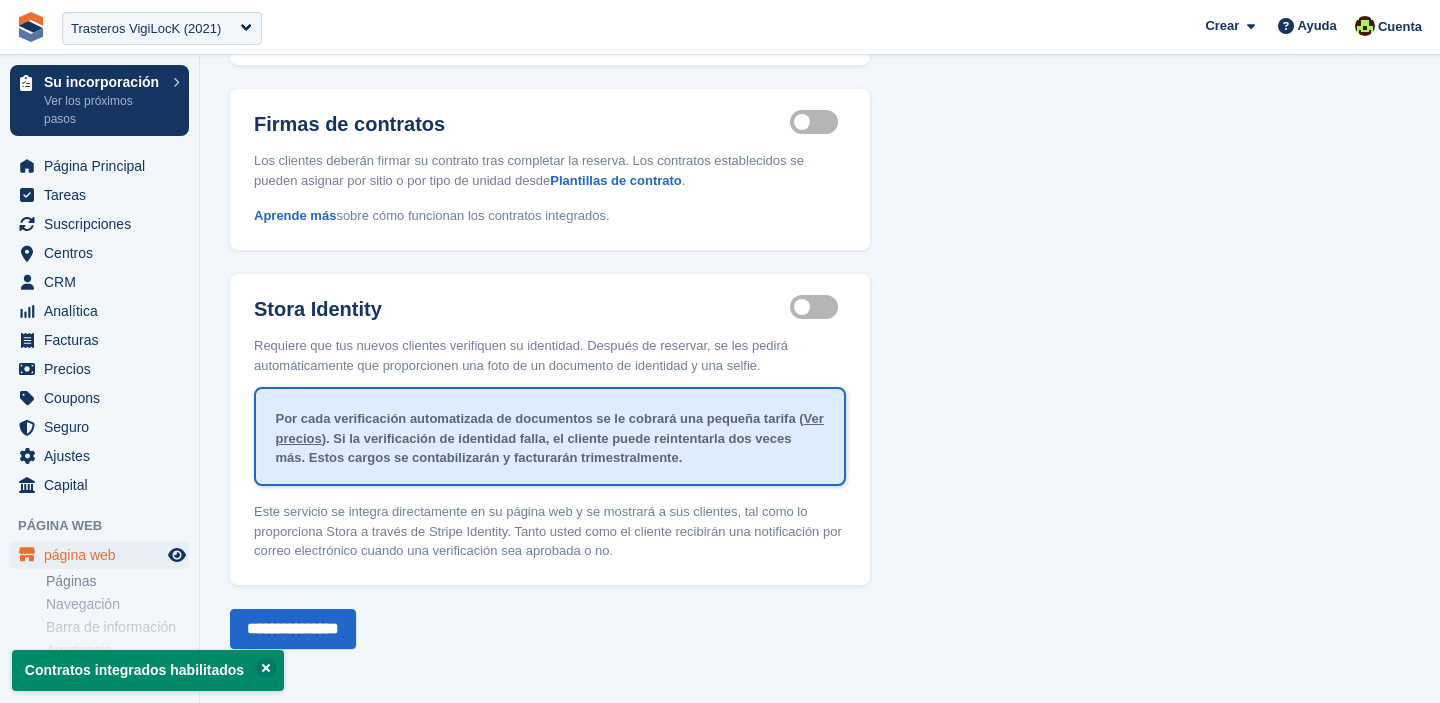 scroll, scrollTop: 0, scrollLeft: 0, axis: both 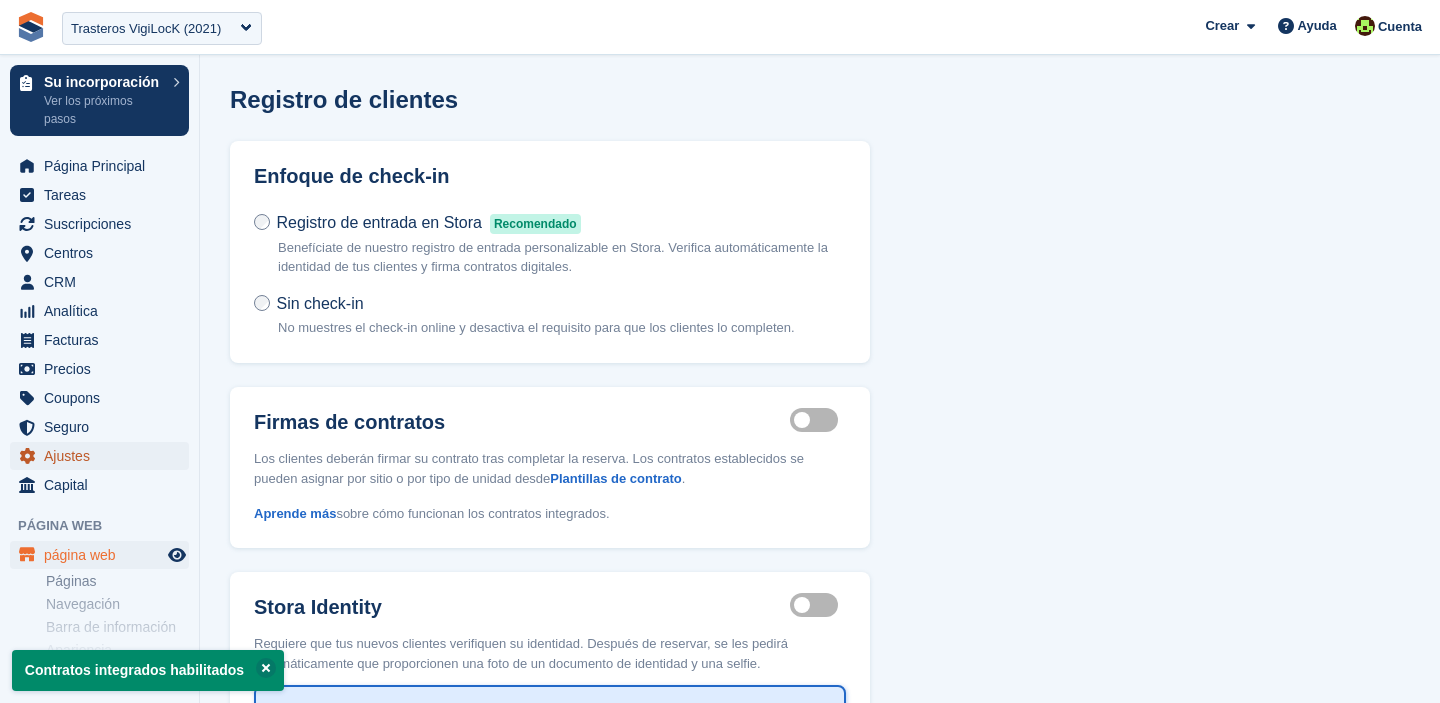 click on "Ajustes" at bounding box center [104, 456] 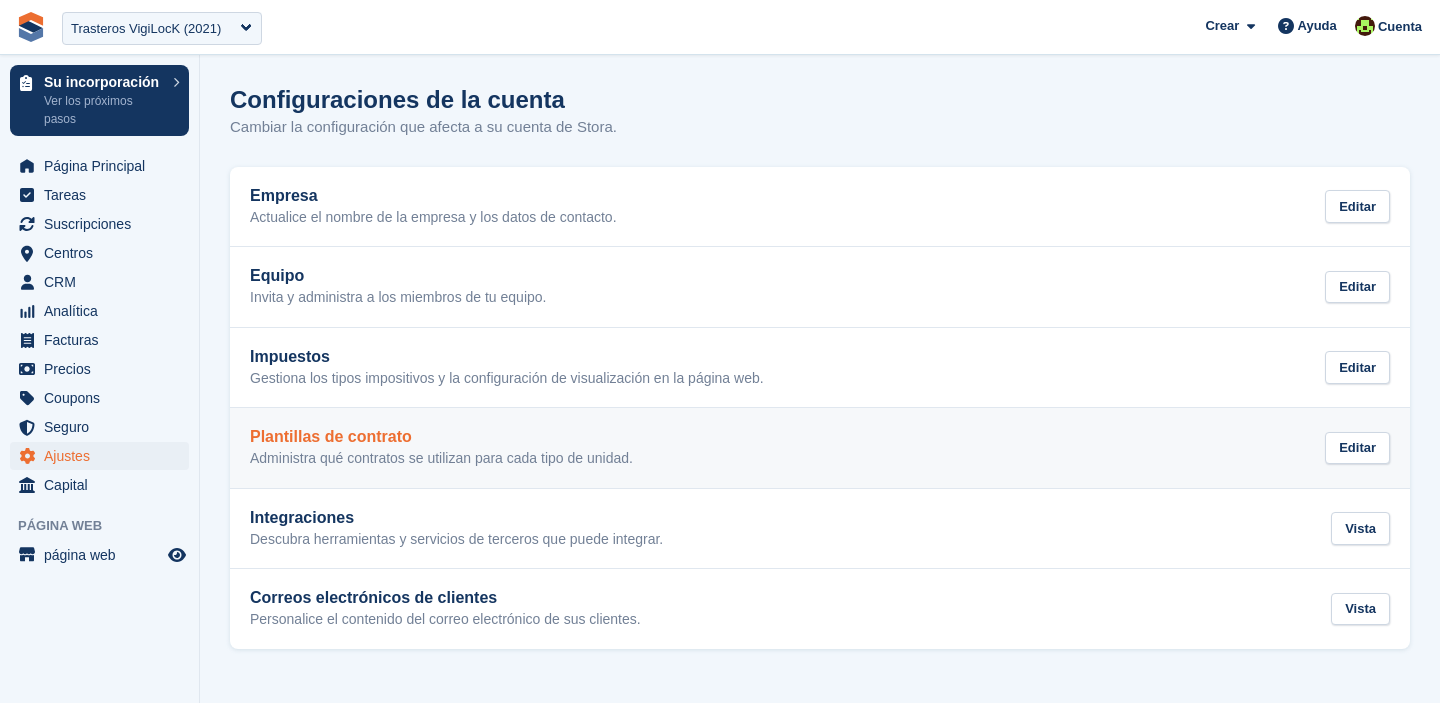 click on "Administra qué contratos se utilizan para cada tipo de unidad." at bounding box center [441, 459] 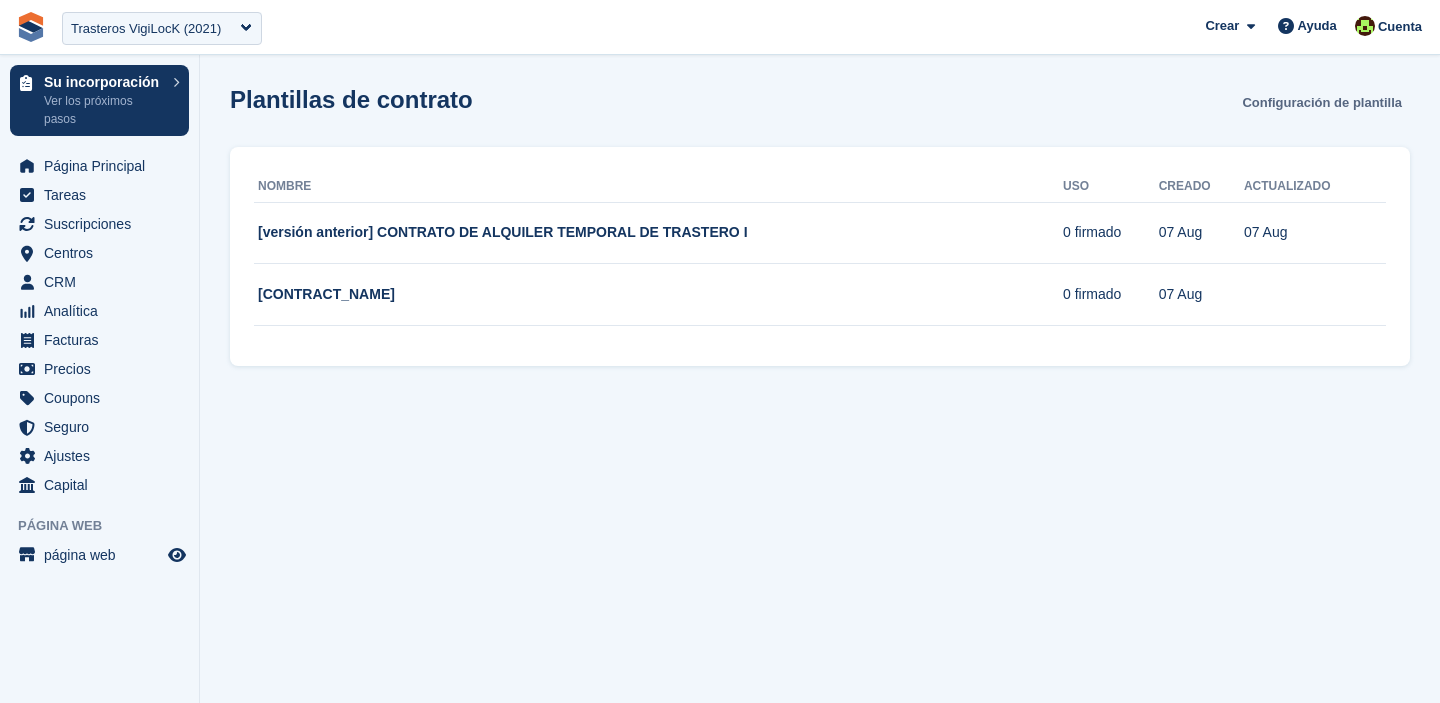 click on "Configuración de plantilla" at bounding box center [1322, 102] 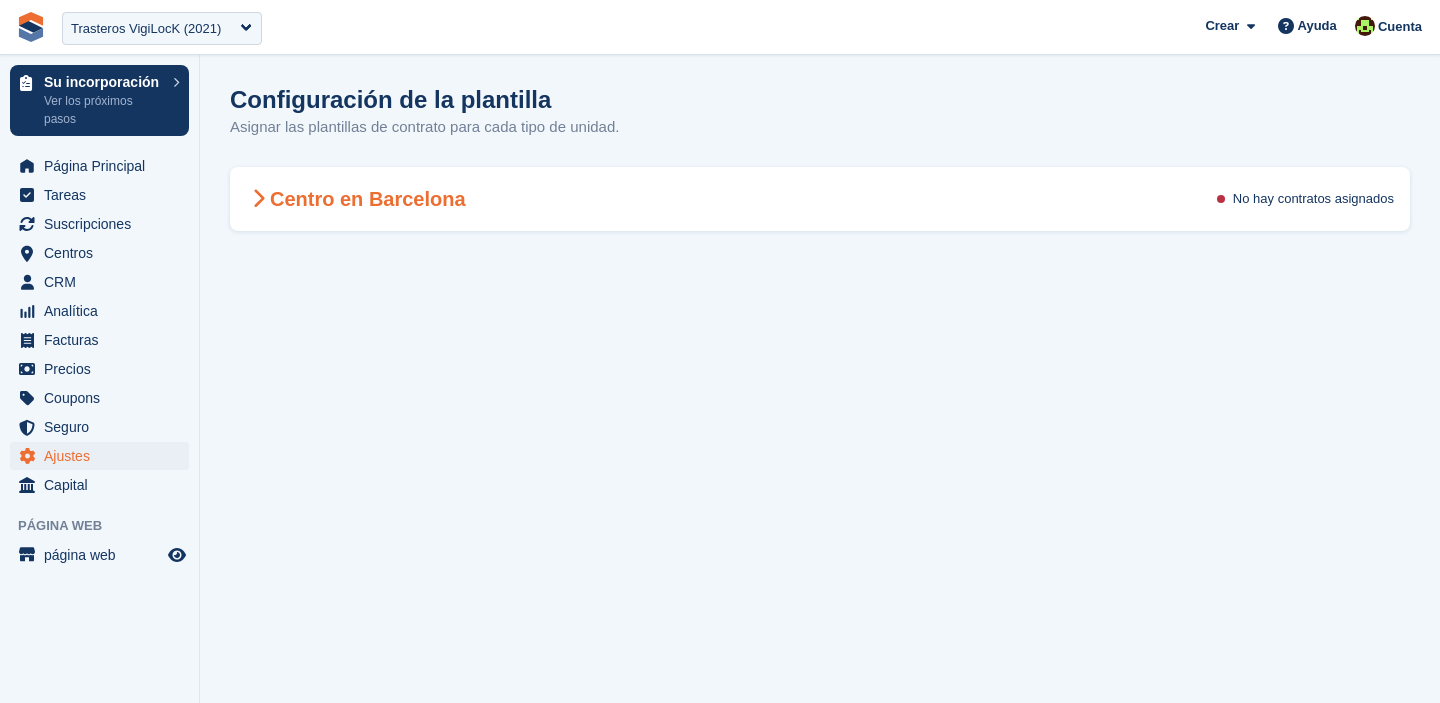 click on "Centro en Barcelona" at bounding box center [356, 199] 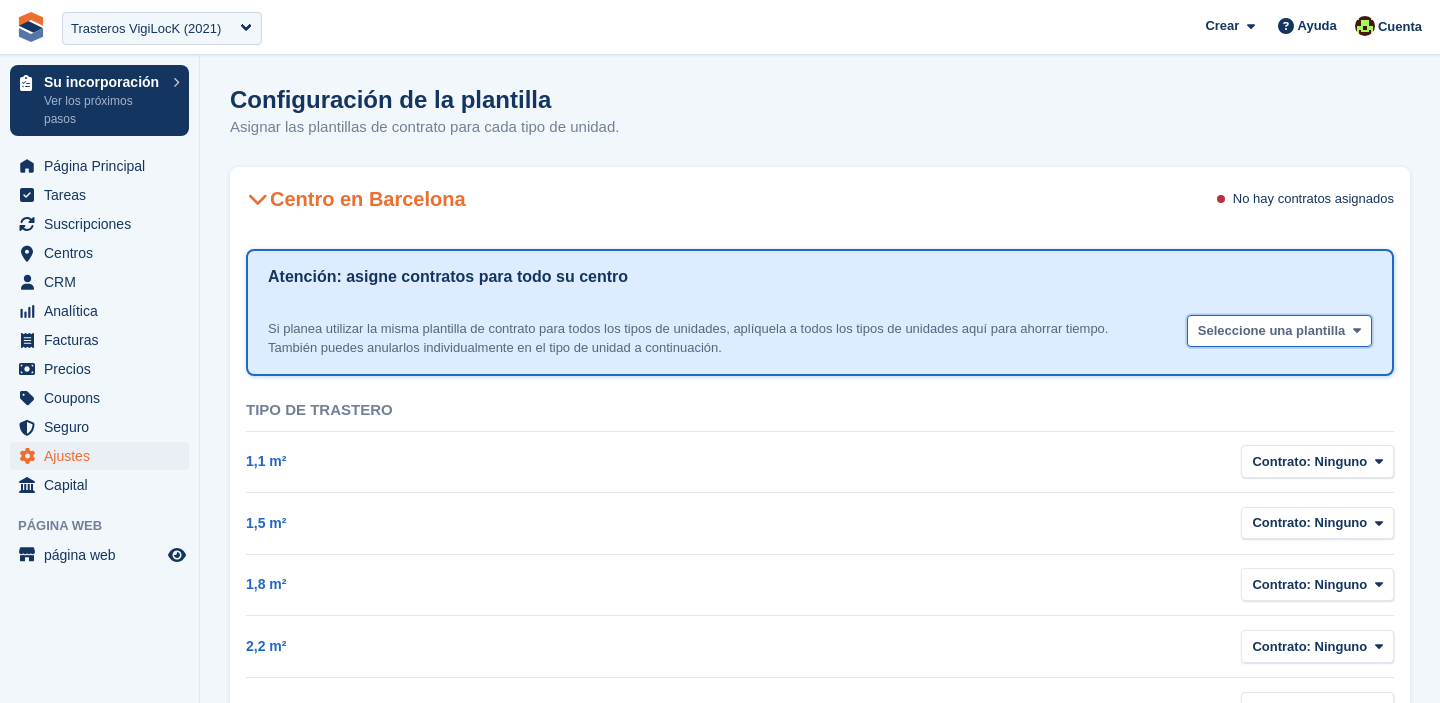 click on "Seleccione una plantilla" at bounding box center [1279, 331] 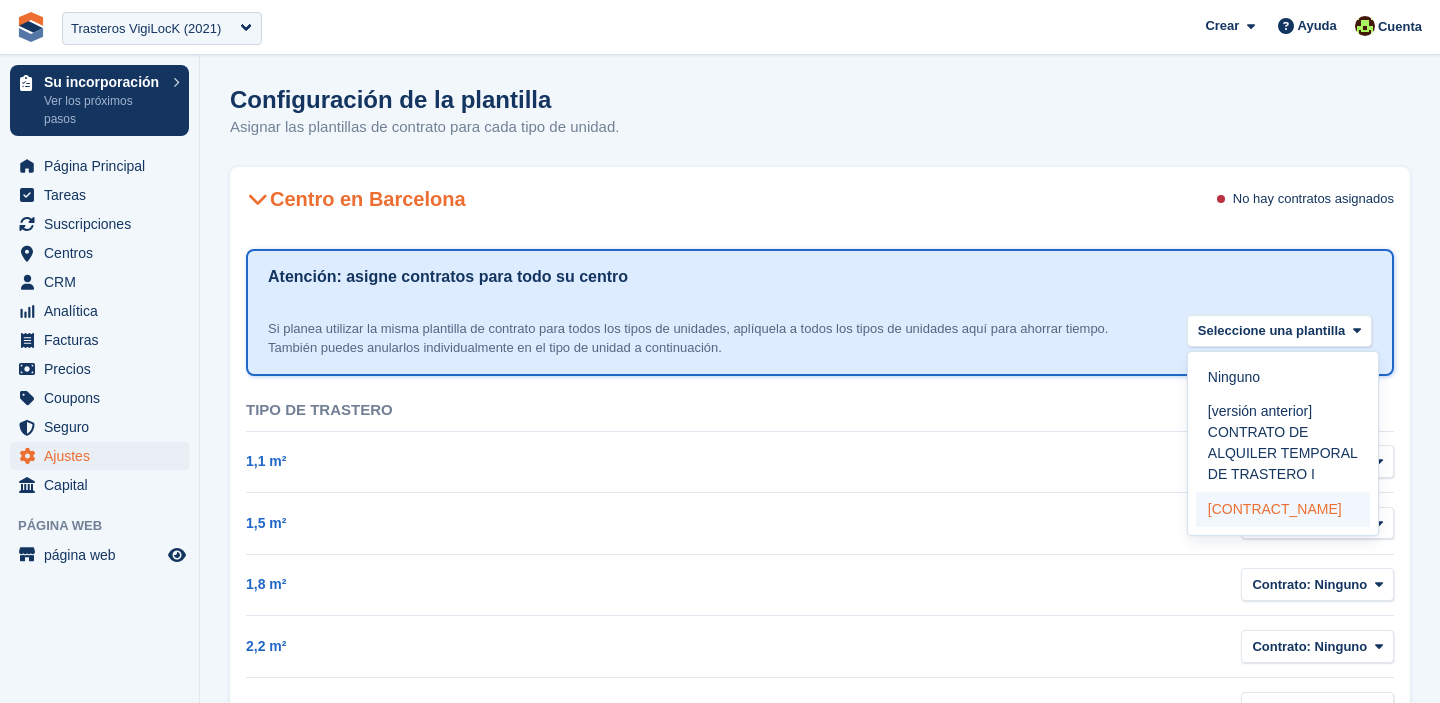 click on "[CONTRACT_NAME]" at bounding box center (1283, 509) 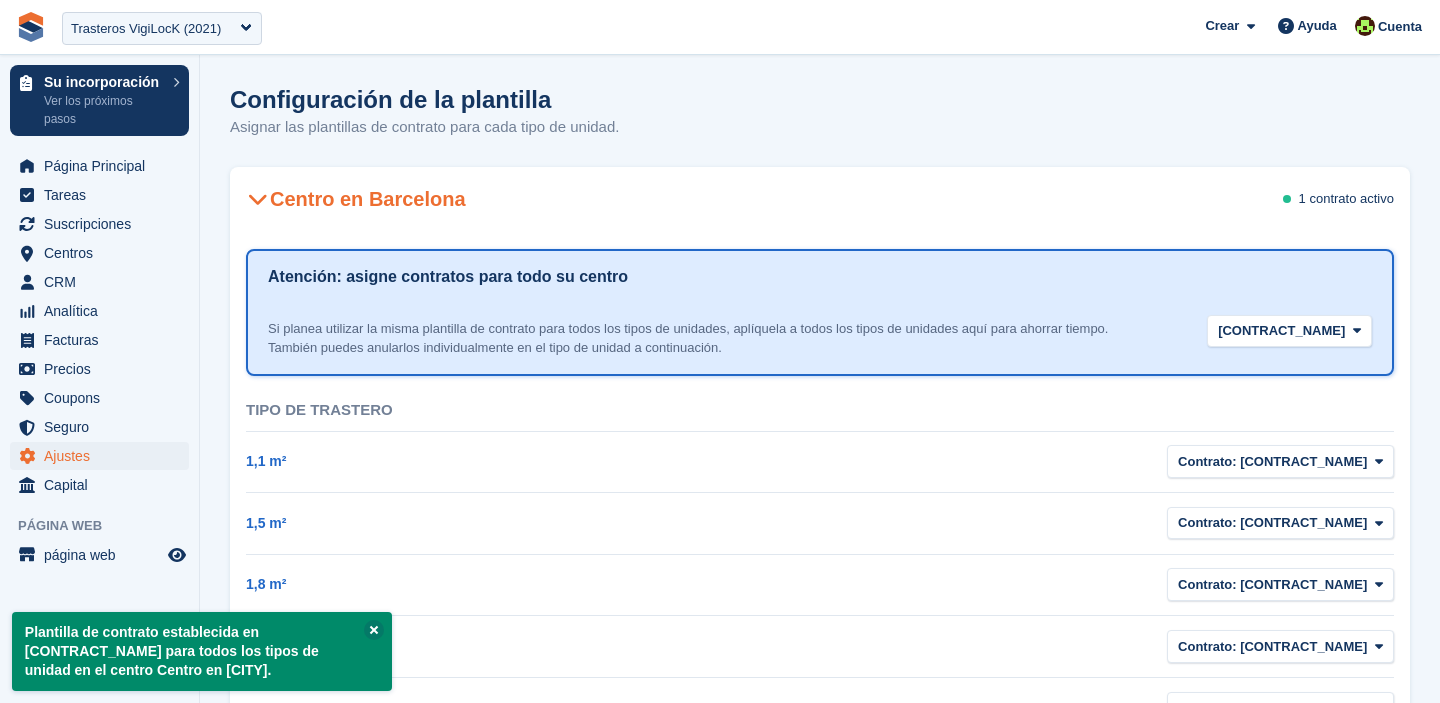 click on "Configuración de la plantilla
Asignar las plantillas de contrato para cada tipo de unidad." at bounding box center (820, 124) 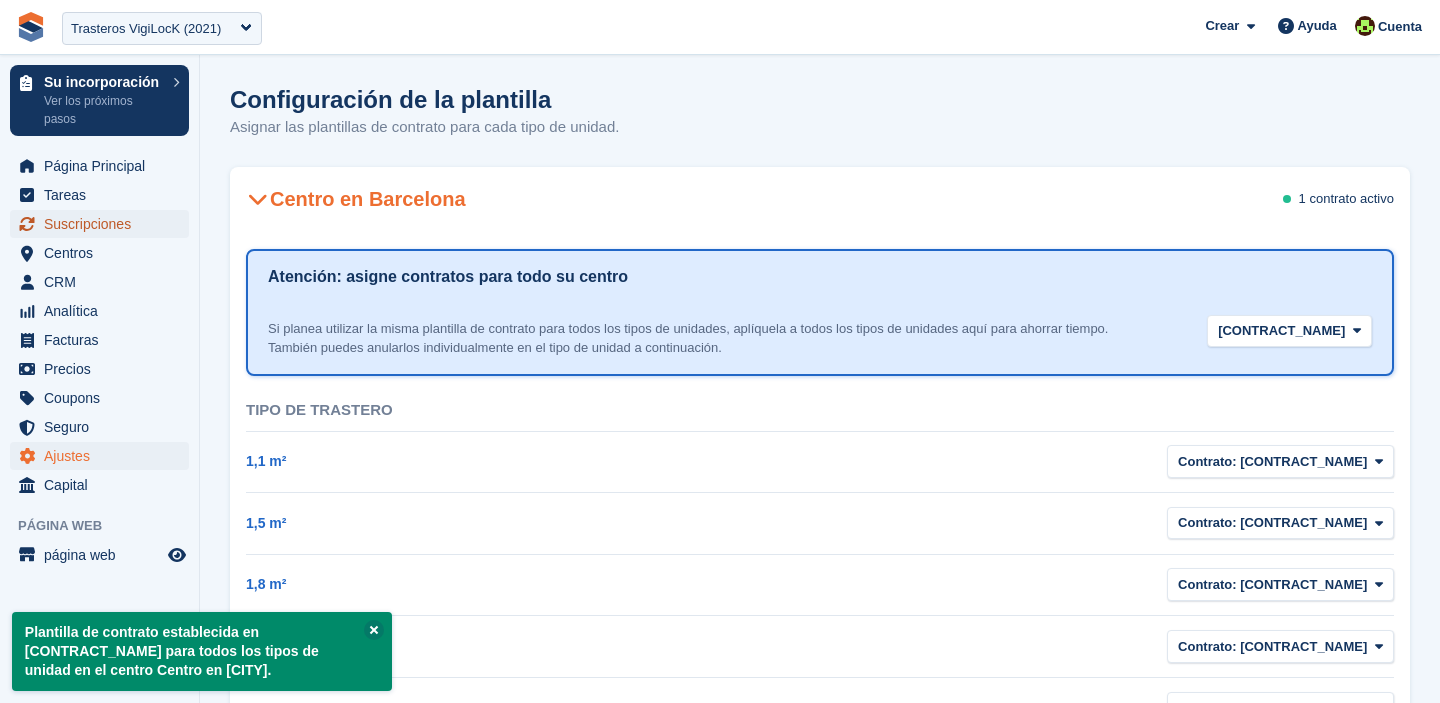 click on "Suscripciones" at bounding box center (104, 224) 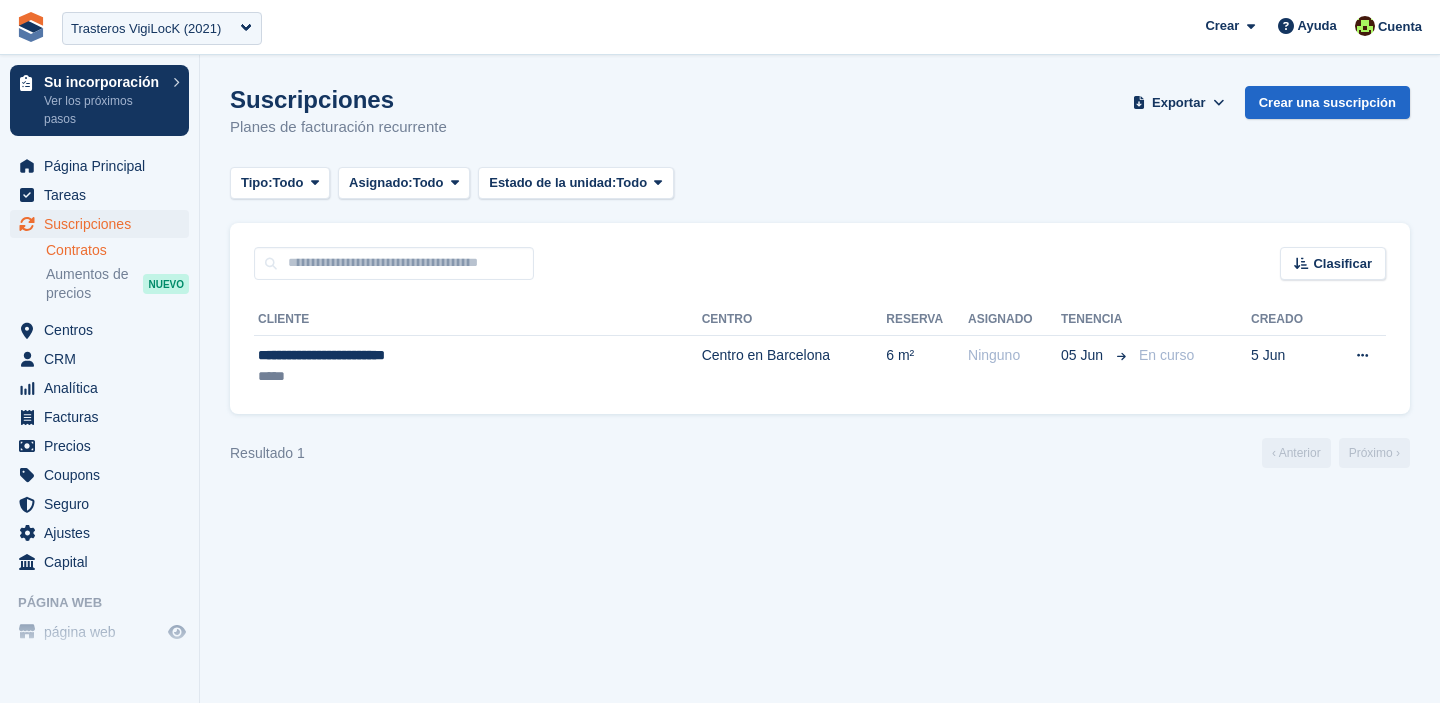 click on "Contratos" at bounding box center [117, 250] 